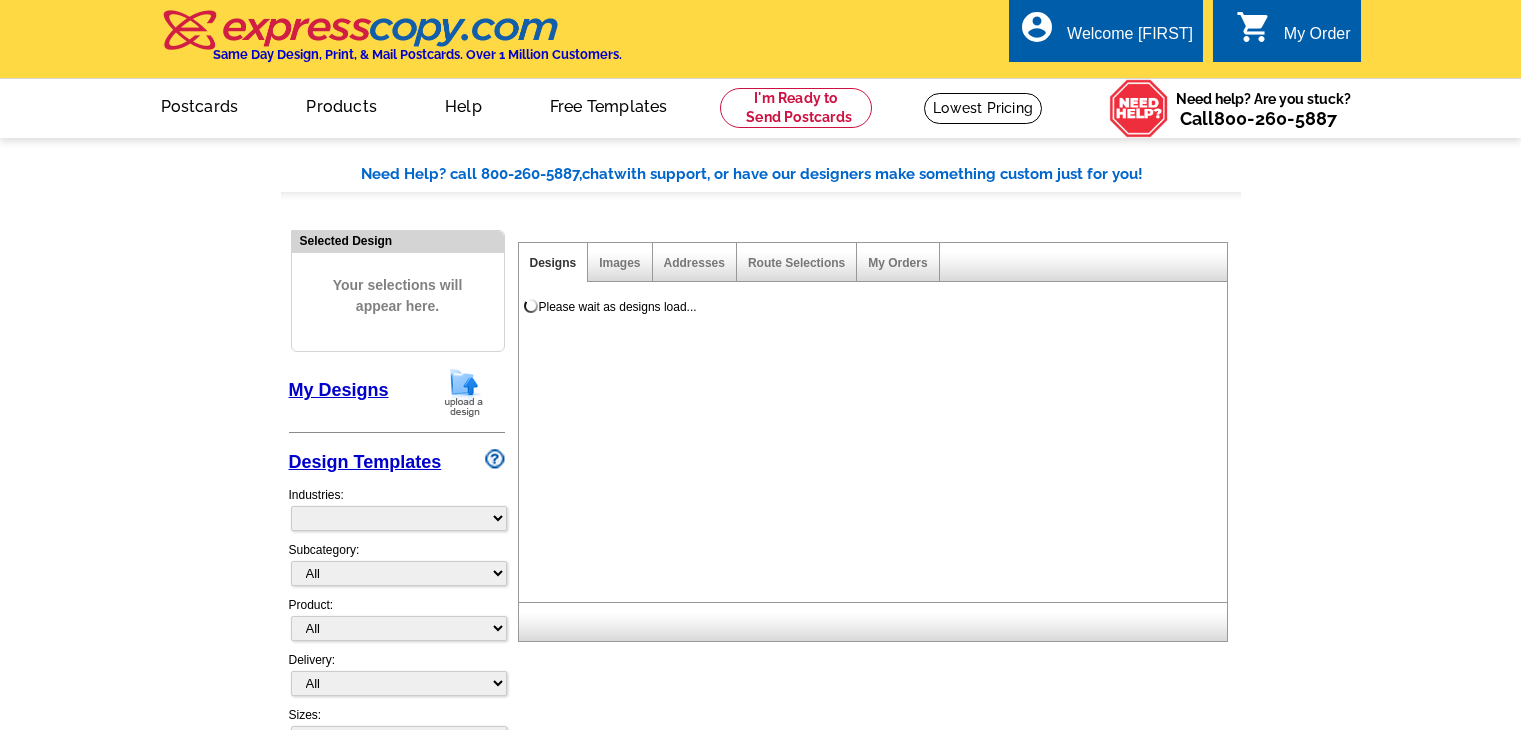 scroll, scrollTop: 0, scrollLeft: 0, axis: both 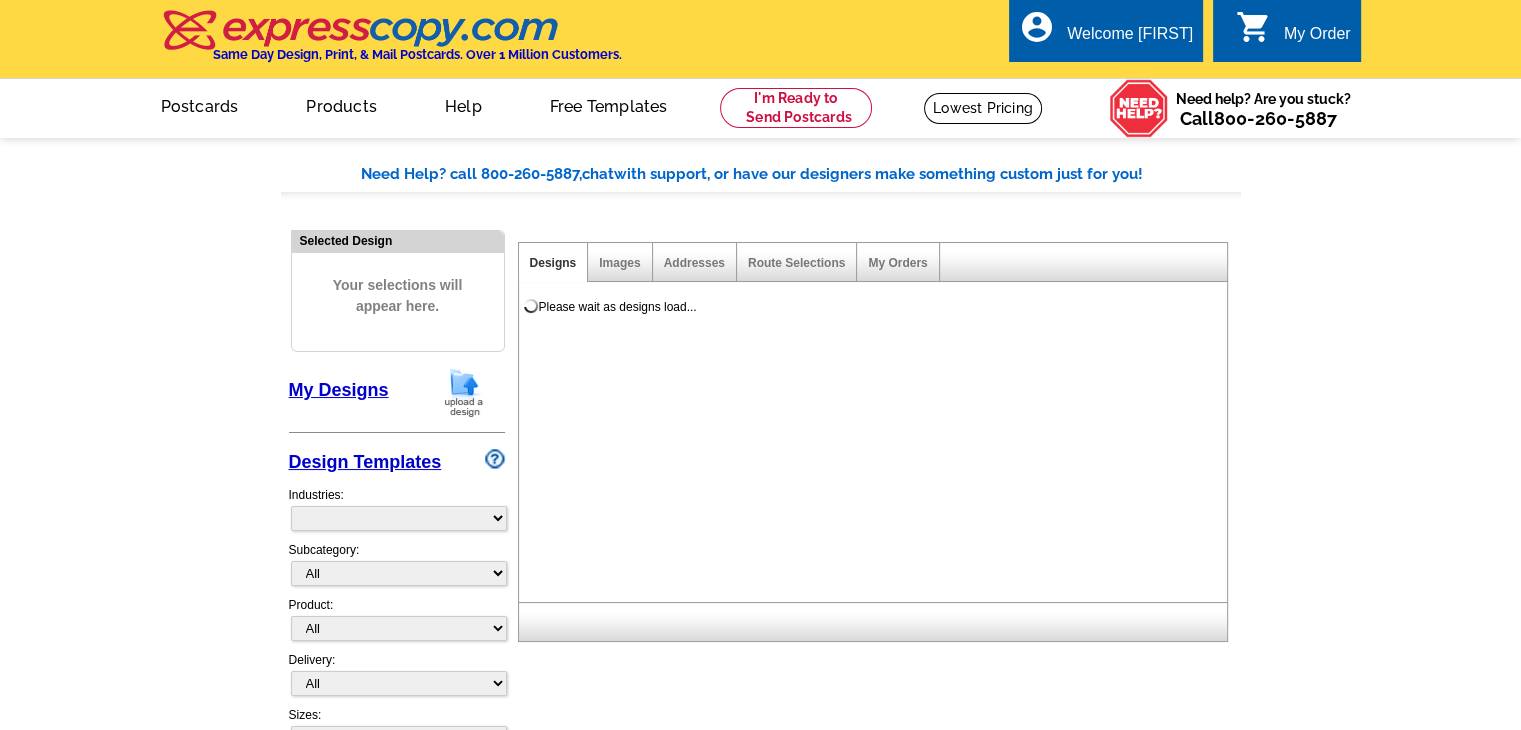 select on "785" 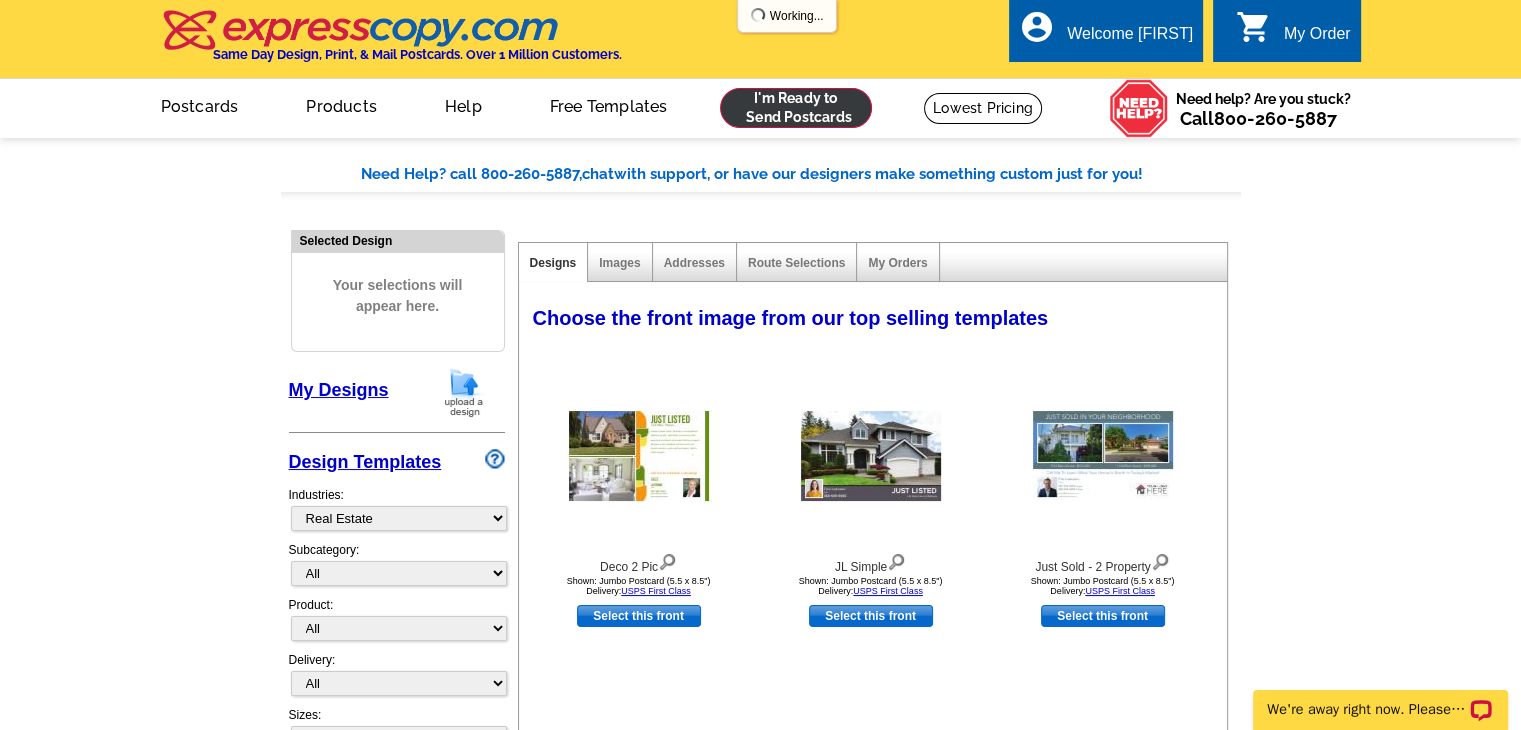 scroll, scrollTop: 0, scrollLeft: 0, axis: both 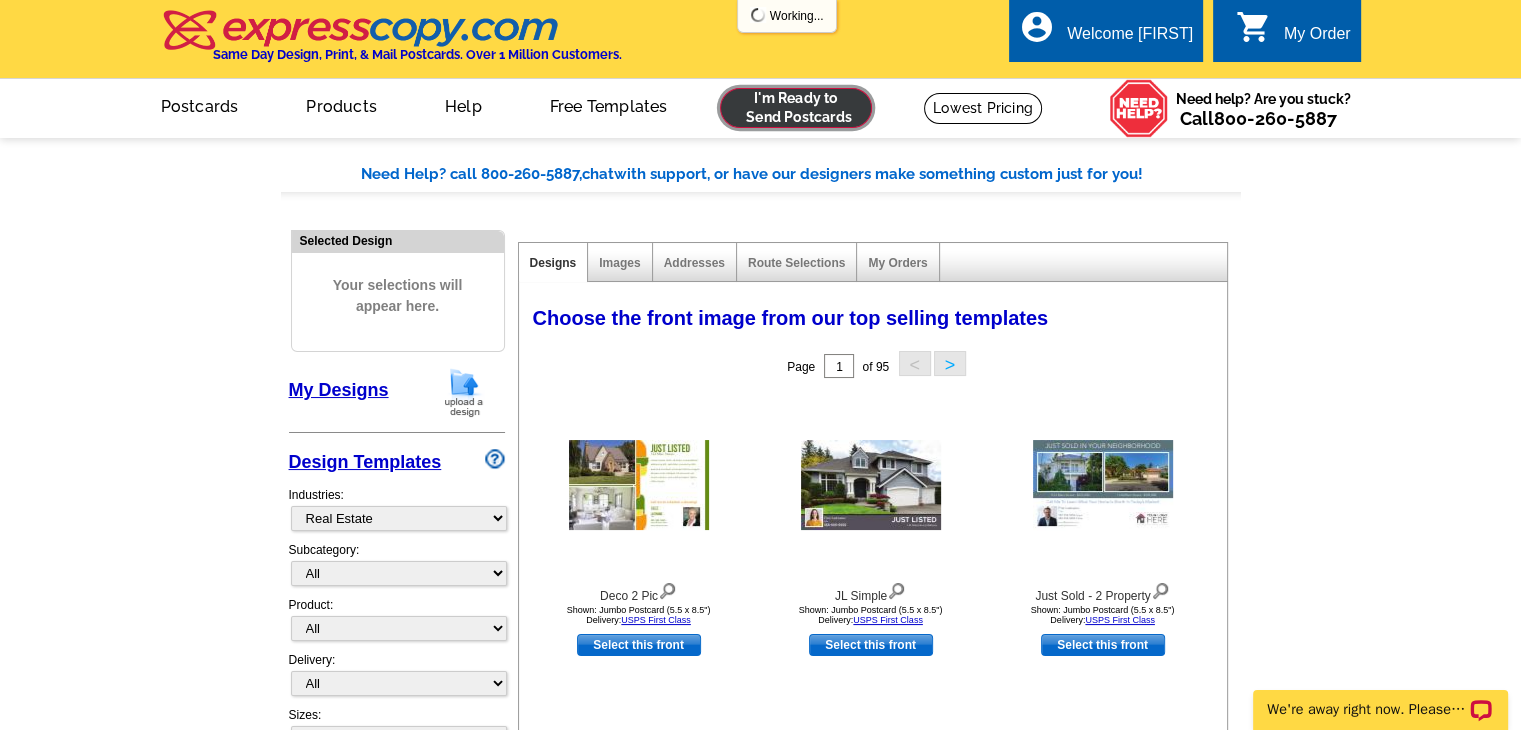 click at bounding box center (796, 108) 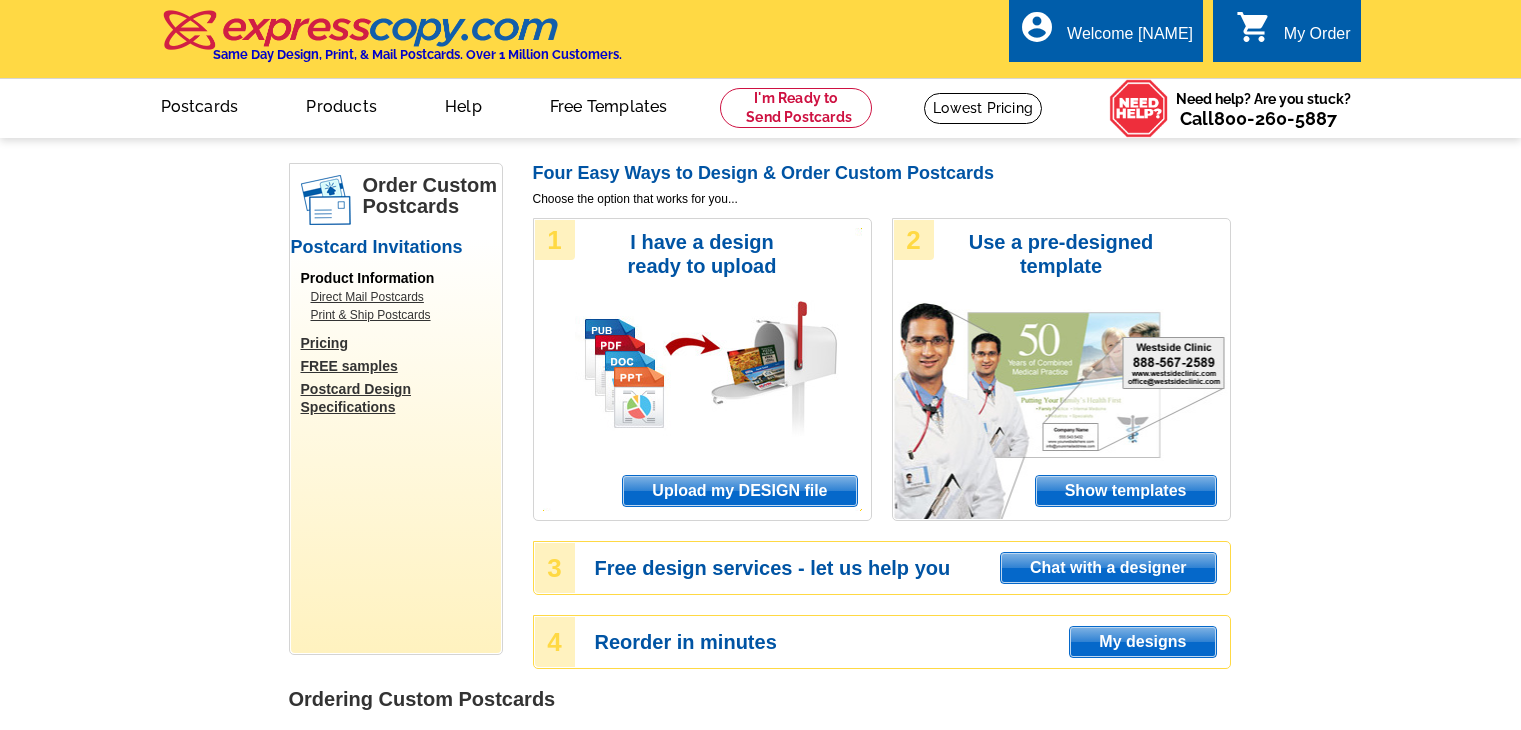 scroll, scrollTop: 0, scrollLeft: 0, axis: both 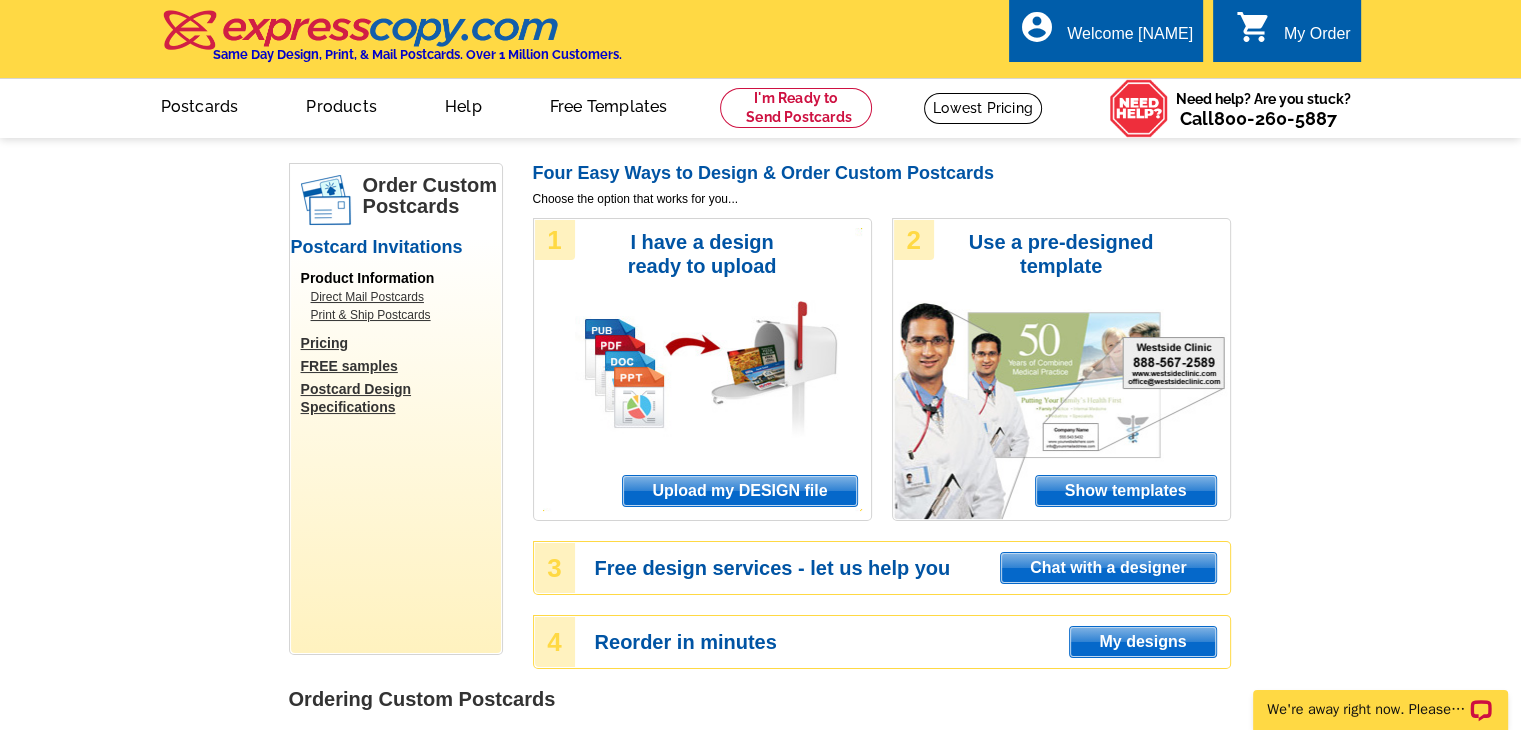 click on "Upload my DESIGN file" at bounding box center [739, 491] 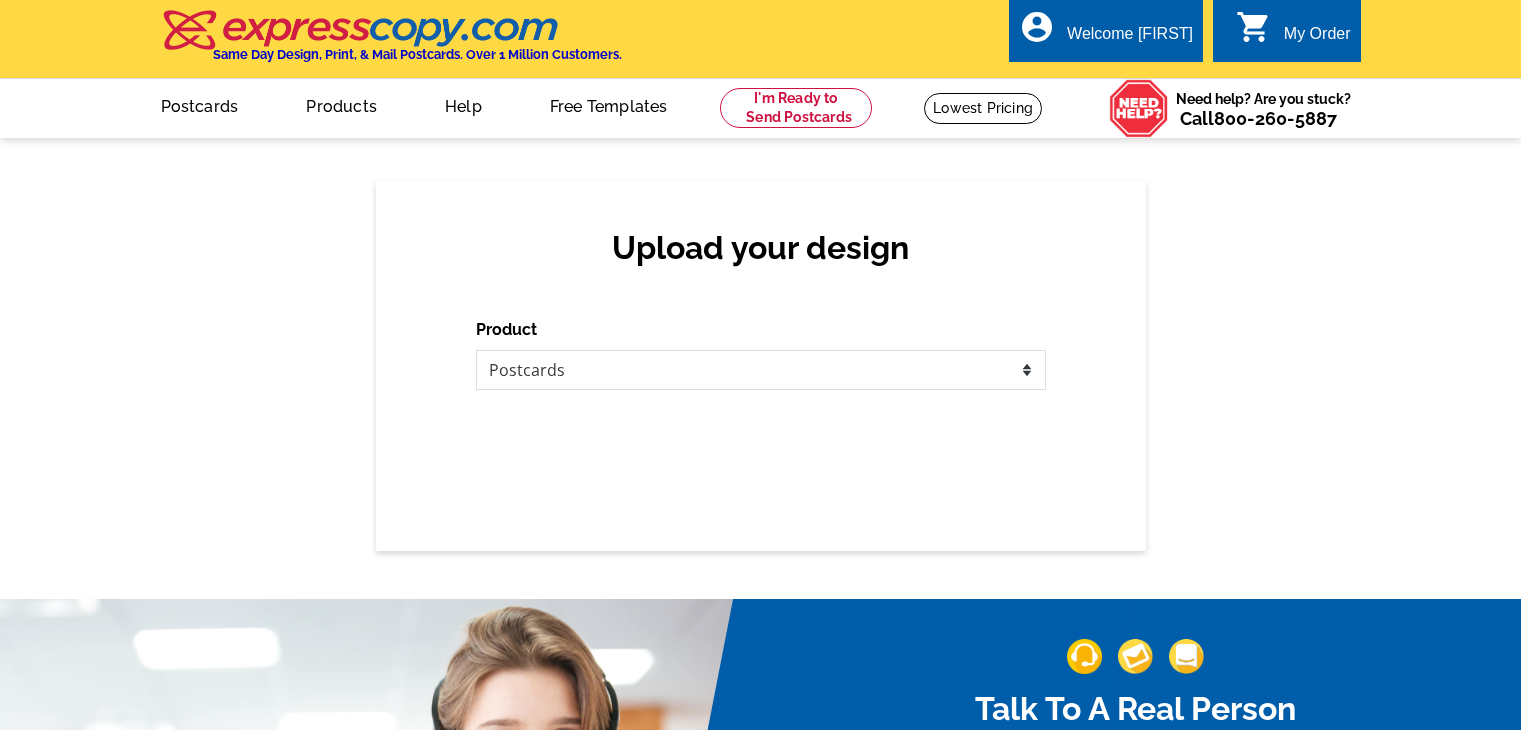 scroll, scrollTop: 0, scrollLeft: 0, axis: both 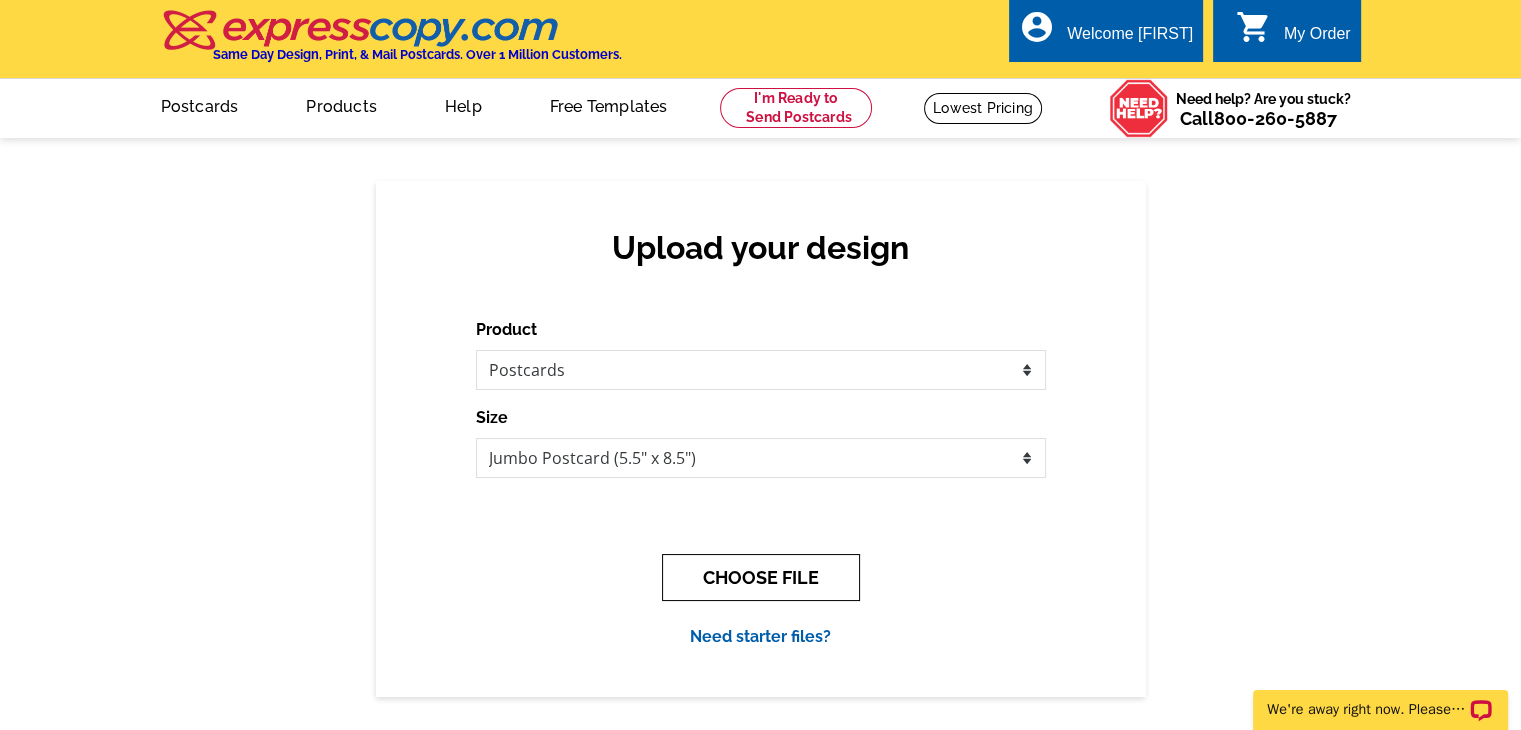 click on "CHOOSE FILE" at bounding box center [761, 577] 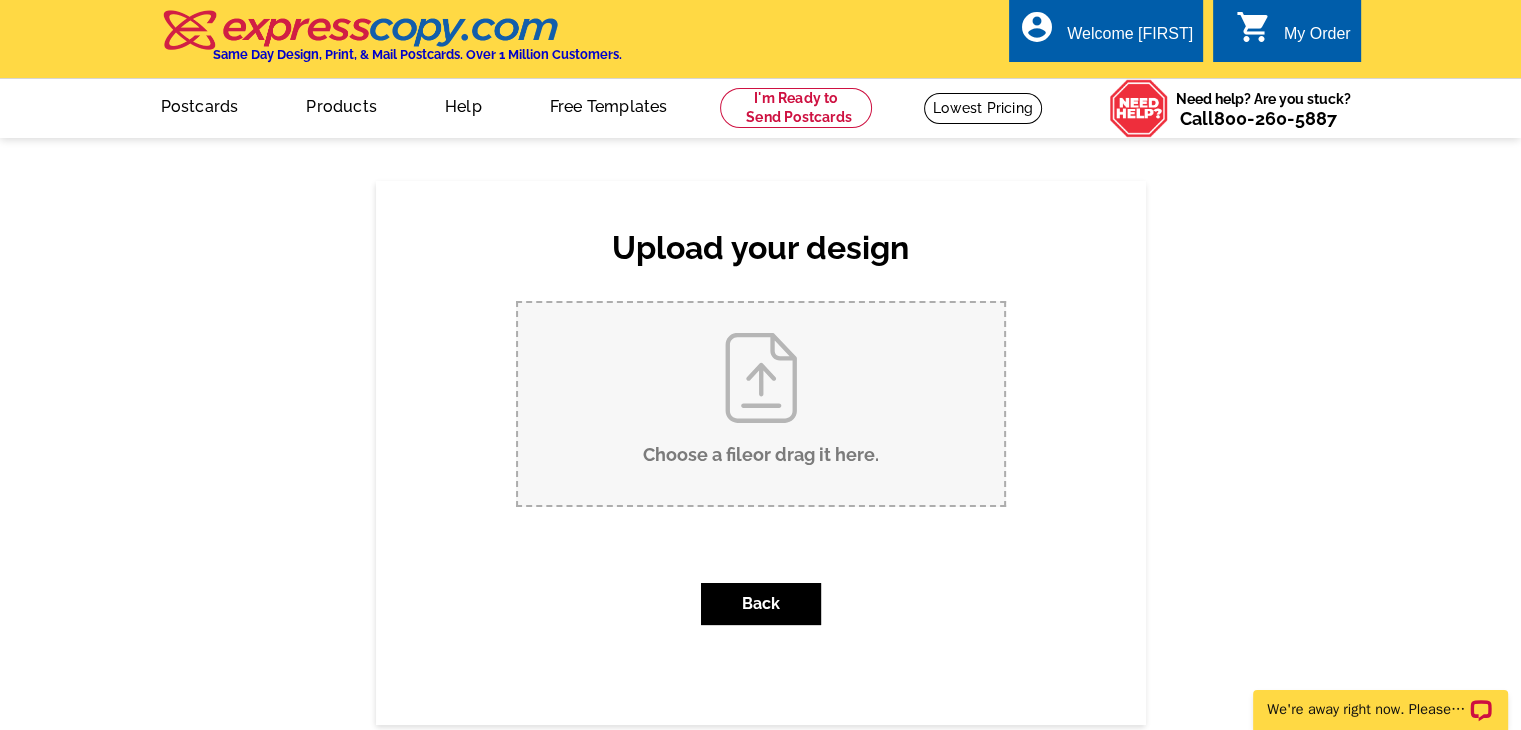 click on "Choose a file  or drag it here ." at bounding box center (761, 404) 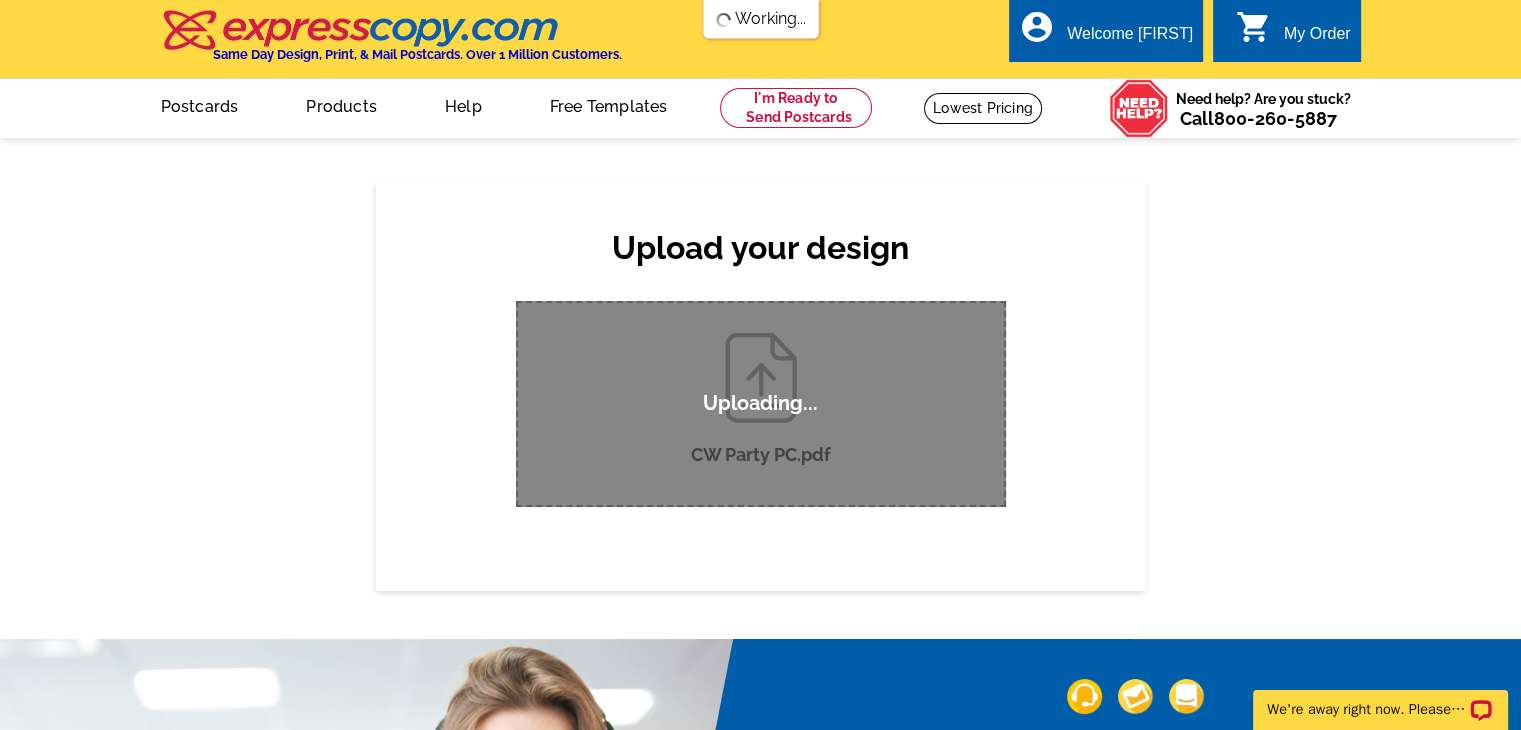scroll, scrollTop: 0, scrollLeft: 0, axis: both 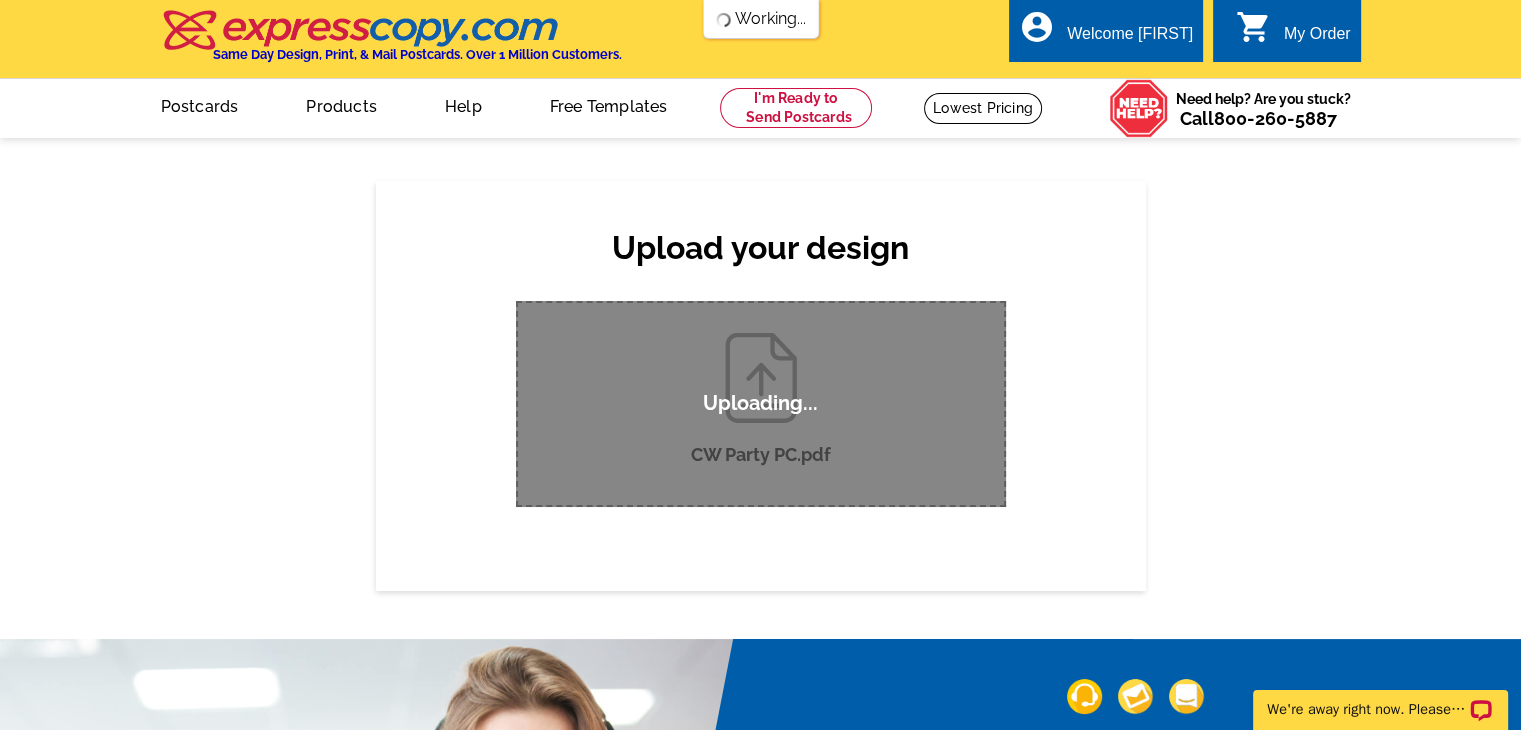 type 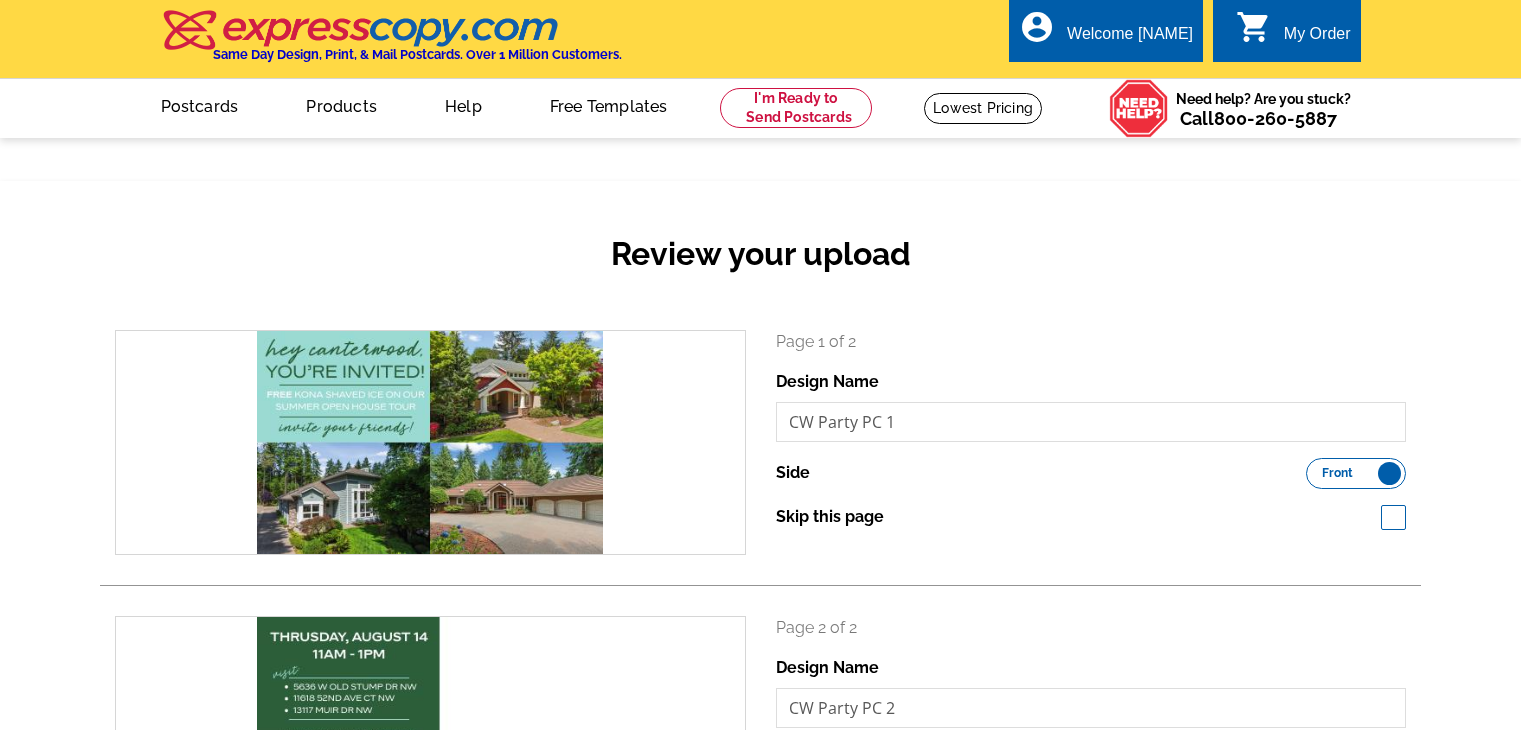 scroll, scrollTop: 0, scrollLeft: 0, axis: both 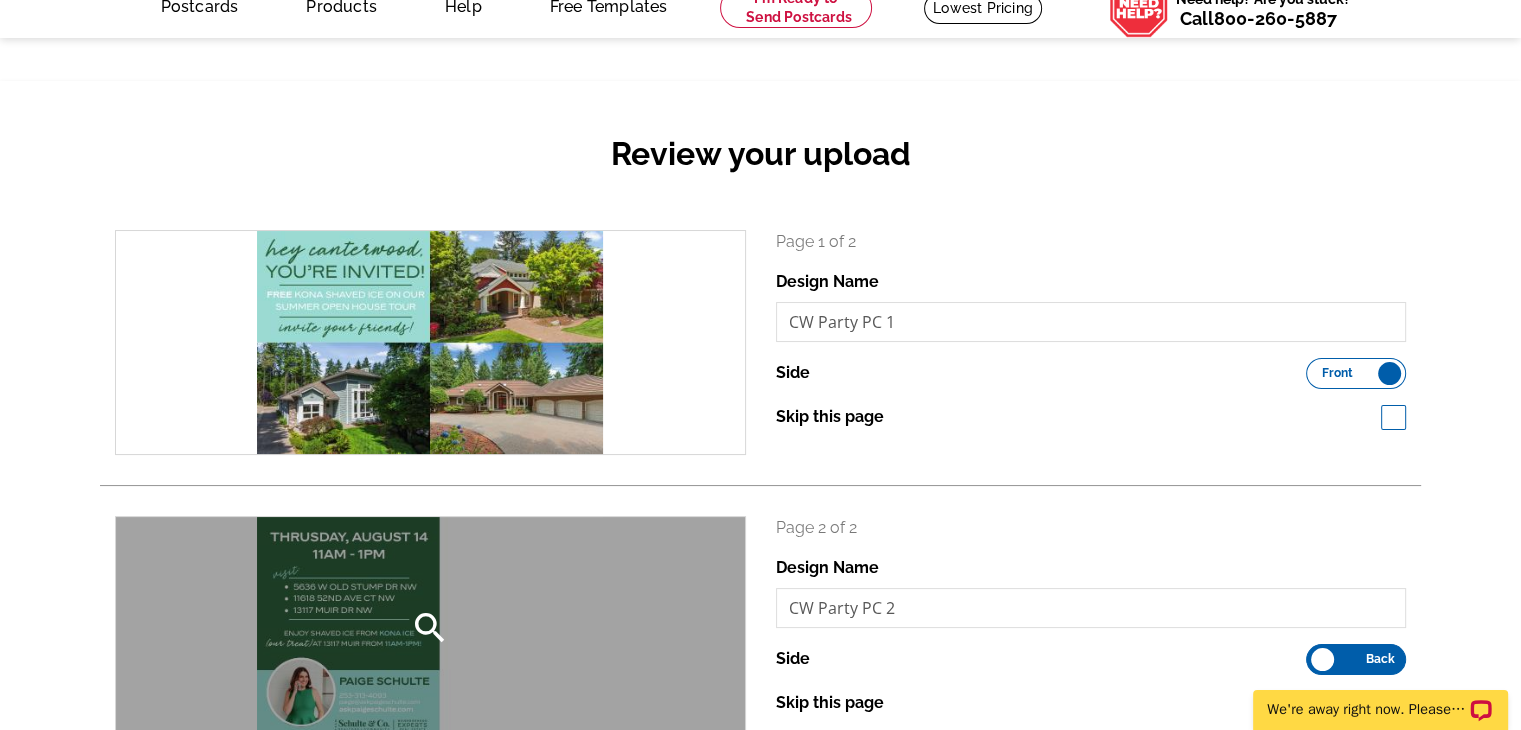 click on "search" at bounding box center [430, 628] 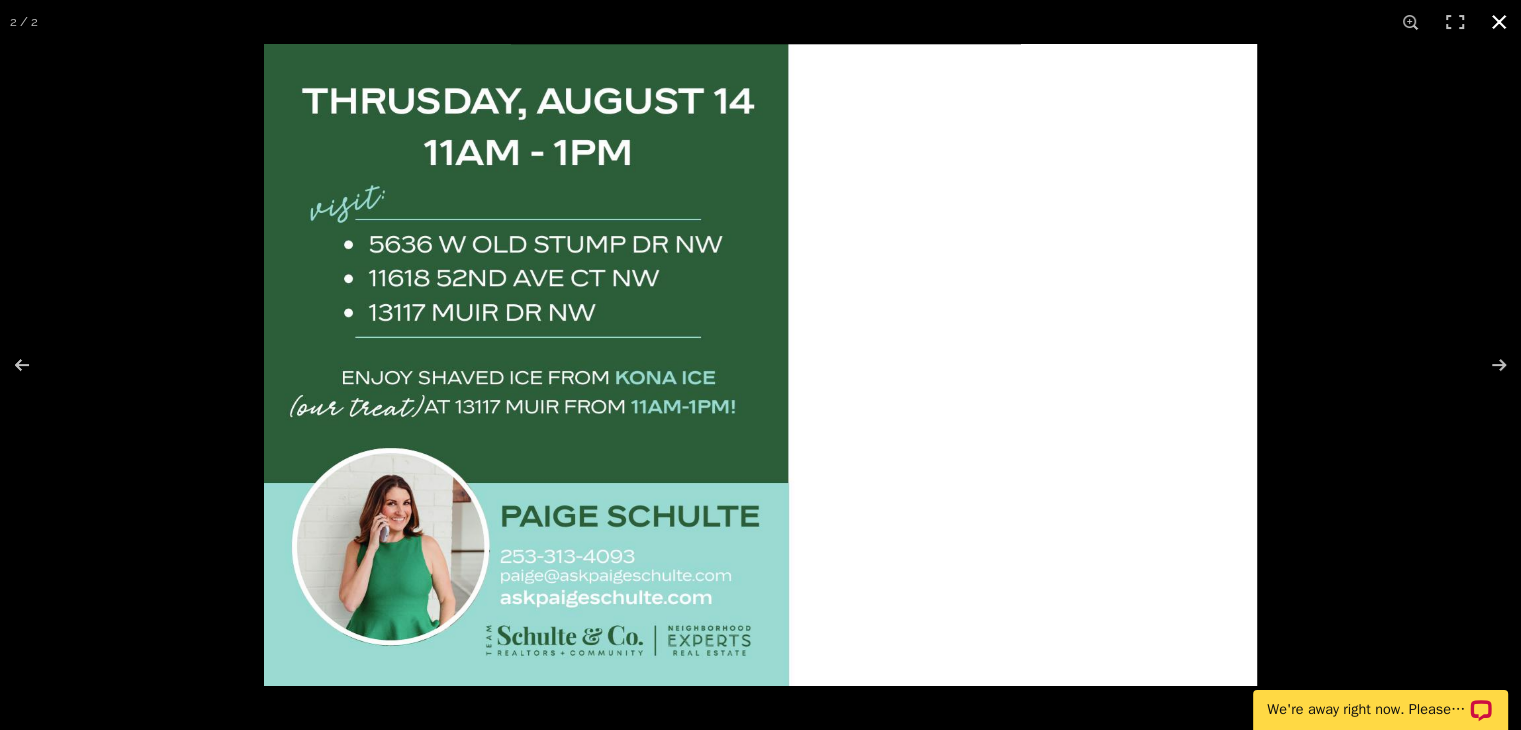 click at bounding box center (1499, 22) 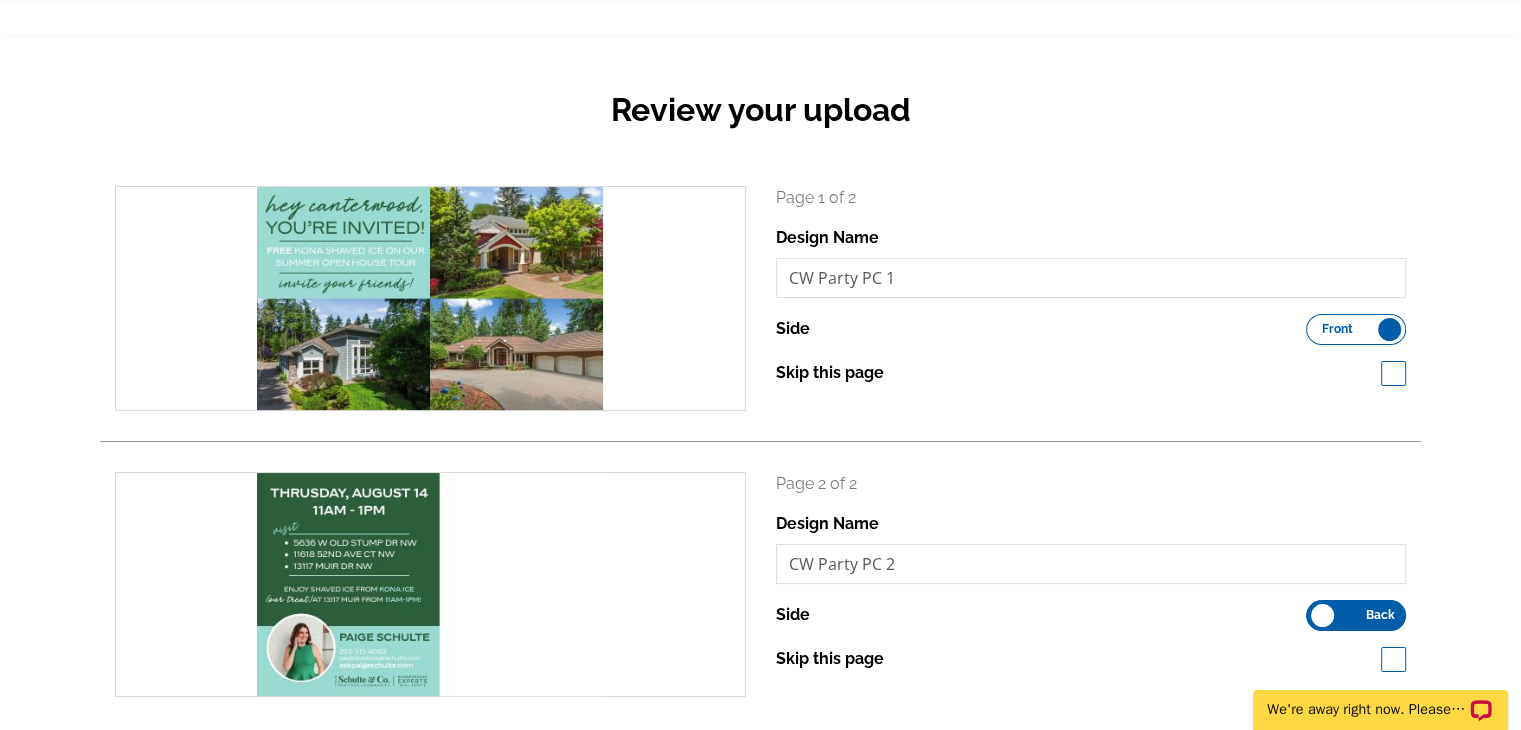 scroll, scrollTop: 0, scrollLeft: 0, axis: both 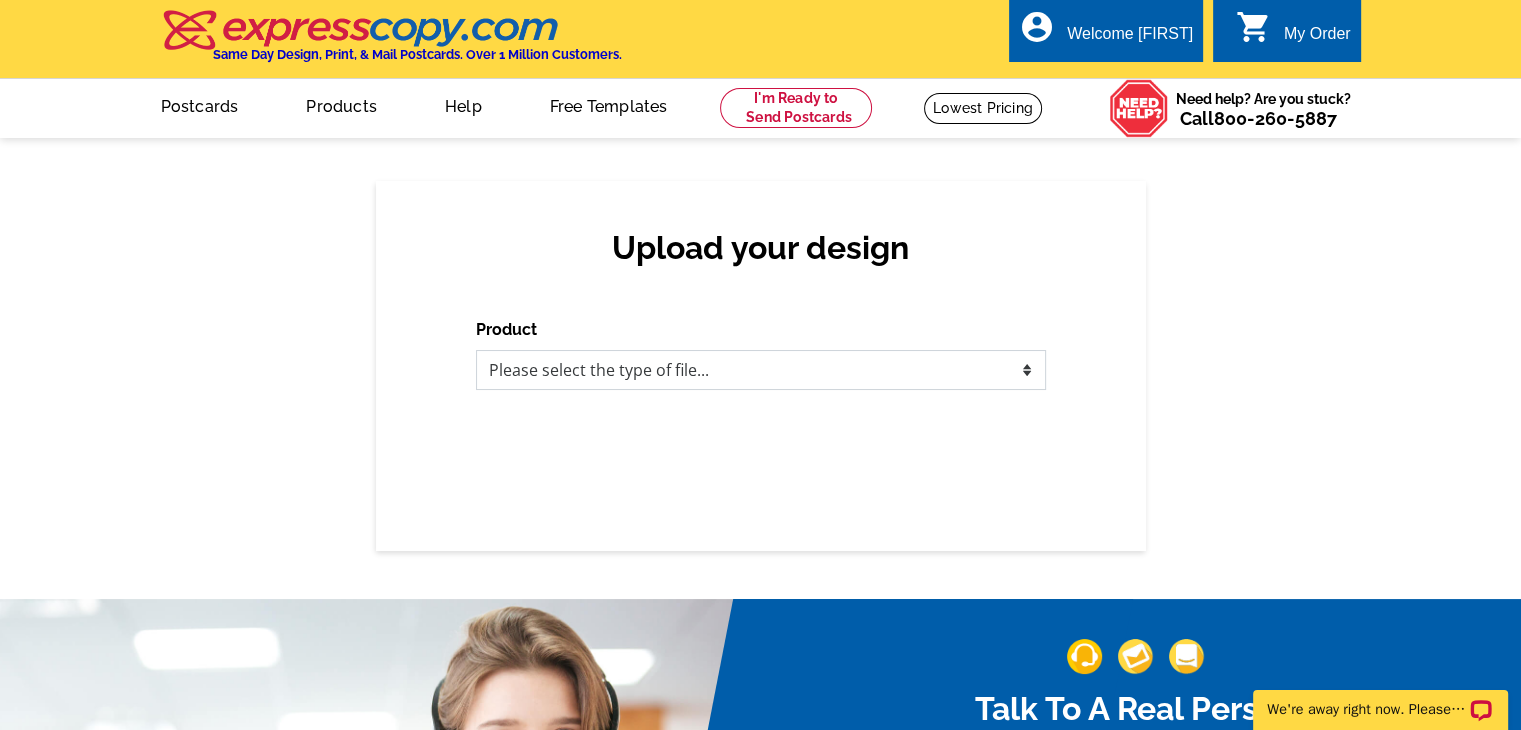 click on "Please select the type of file...
Postcards
Business Cards
Letters and flyers
Greeting Cards
Door Hangers" at bounding box center [761, 370] 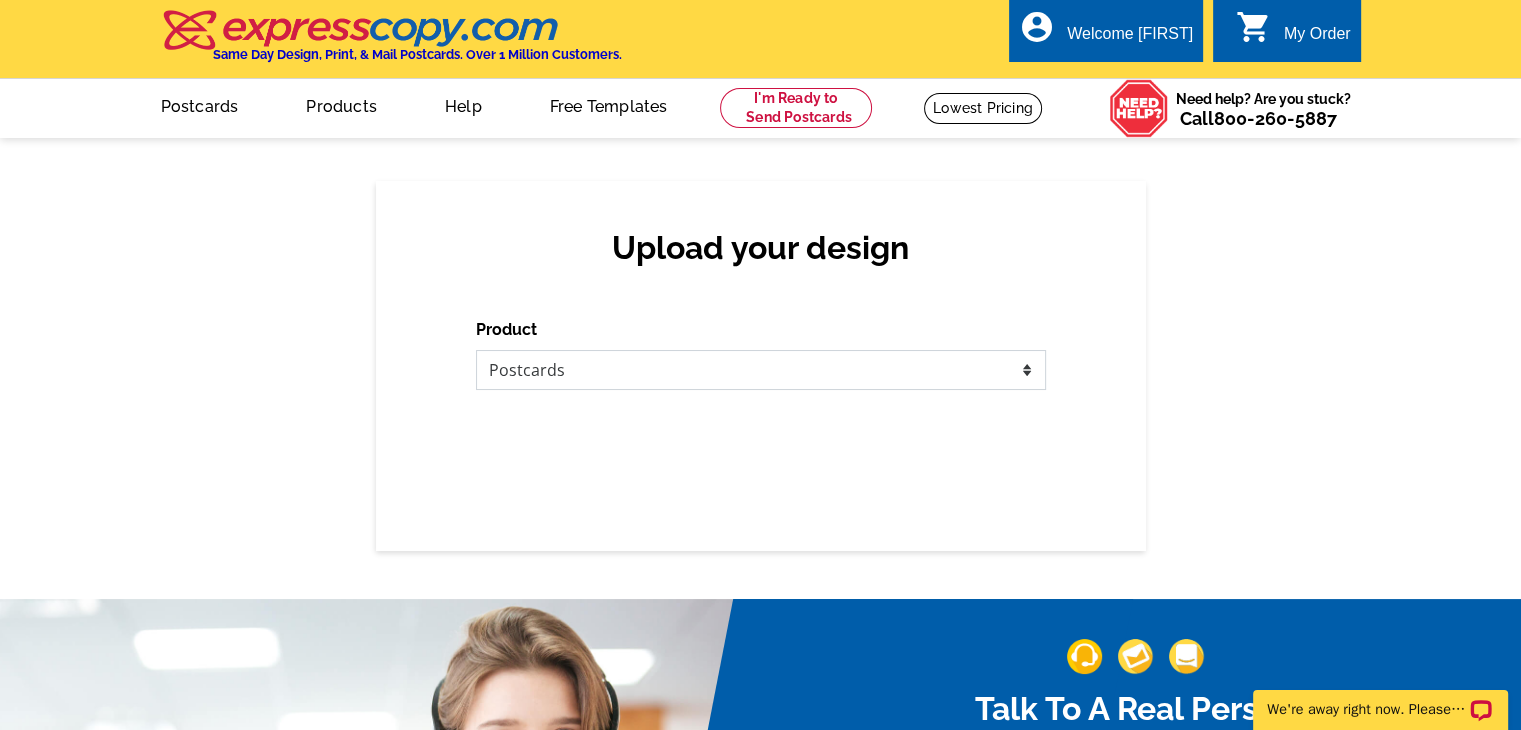 click on "Please select the type of file...
Postcards
Business Cards
Letters and flyers
Greeting Cards
Door Hangers" at bounding box center (761, 370) 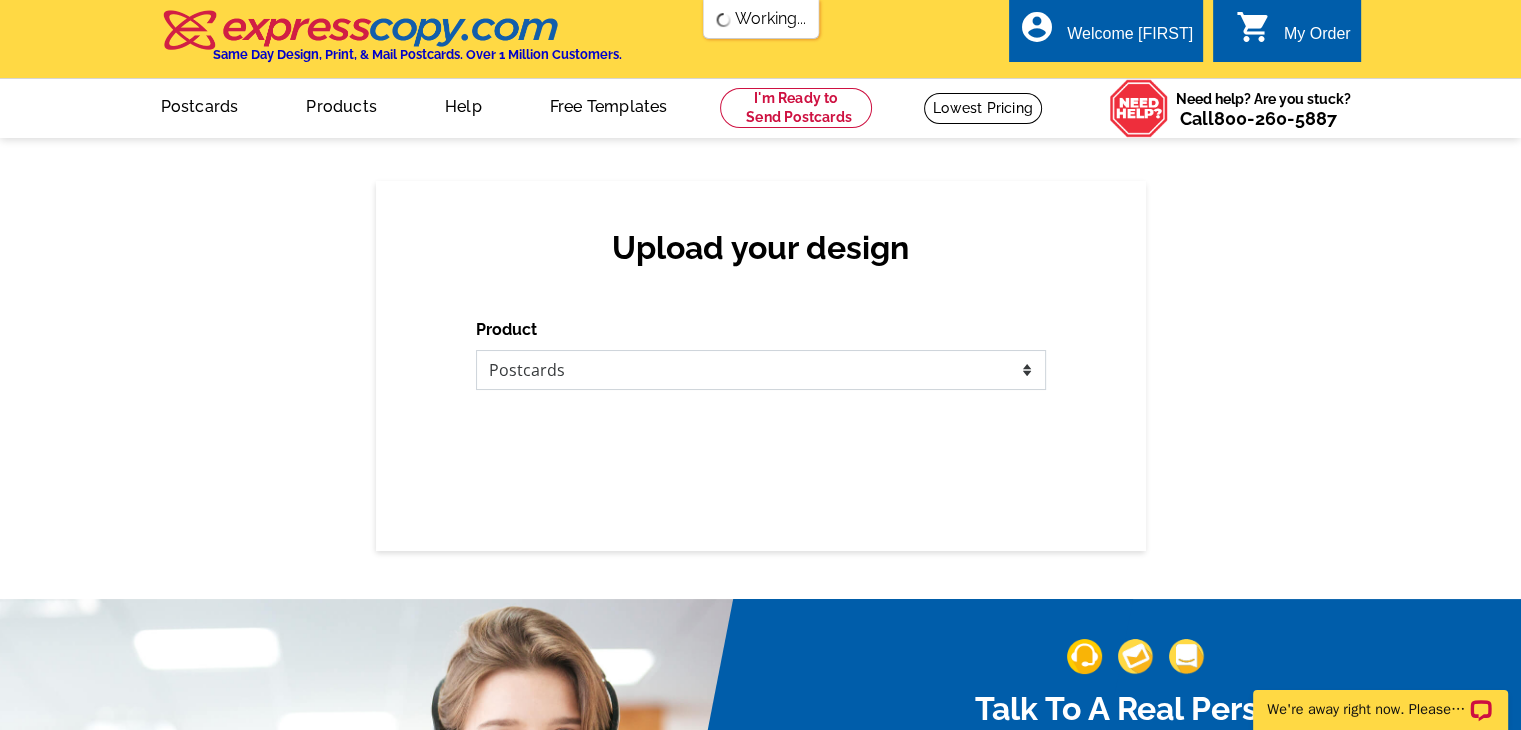 scroll, scrollTop: 0, scrollLeft: 0, axis: both 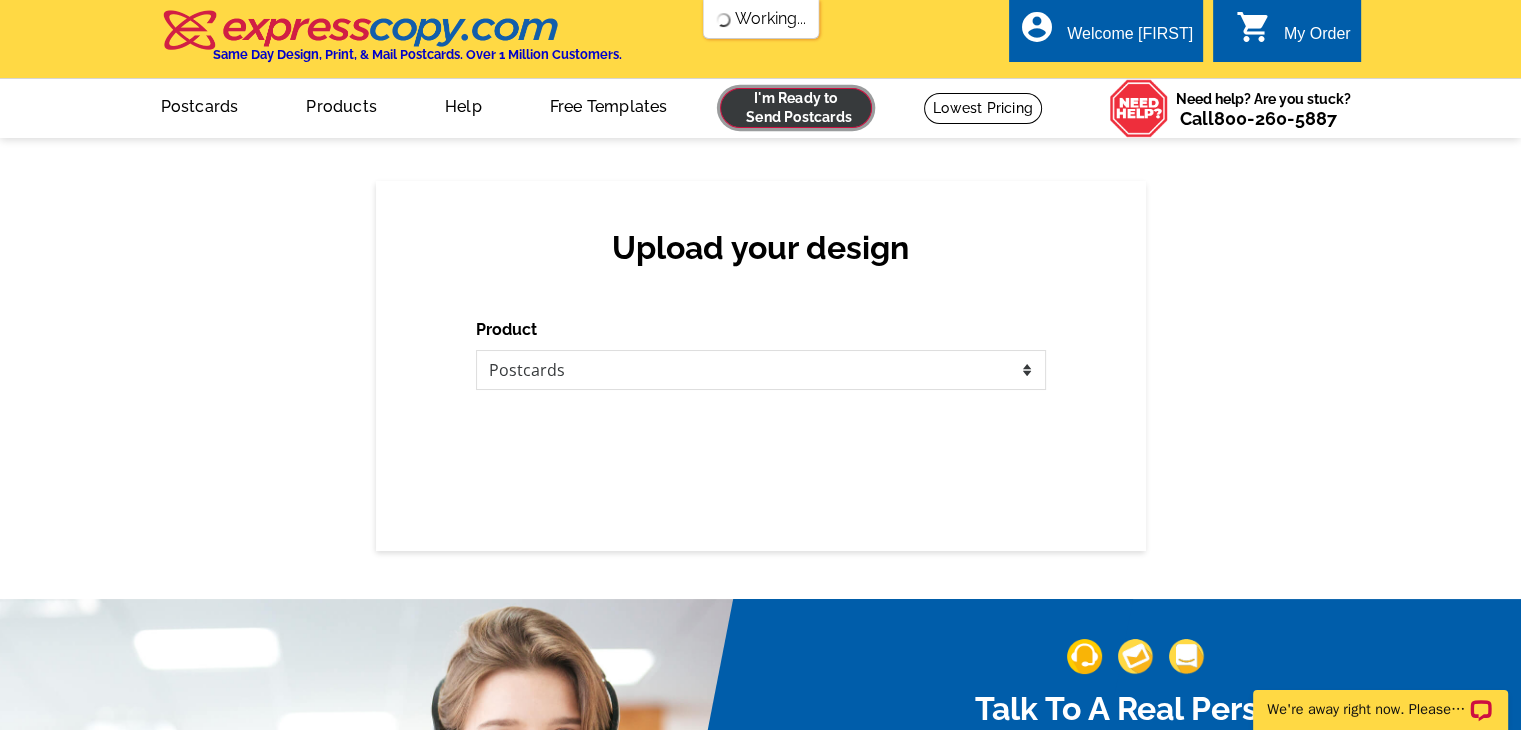 click at bounding box center [796, 108] 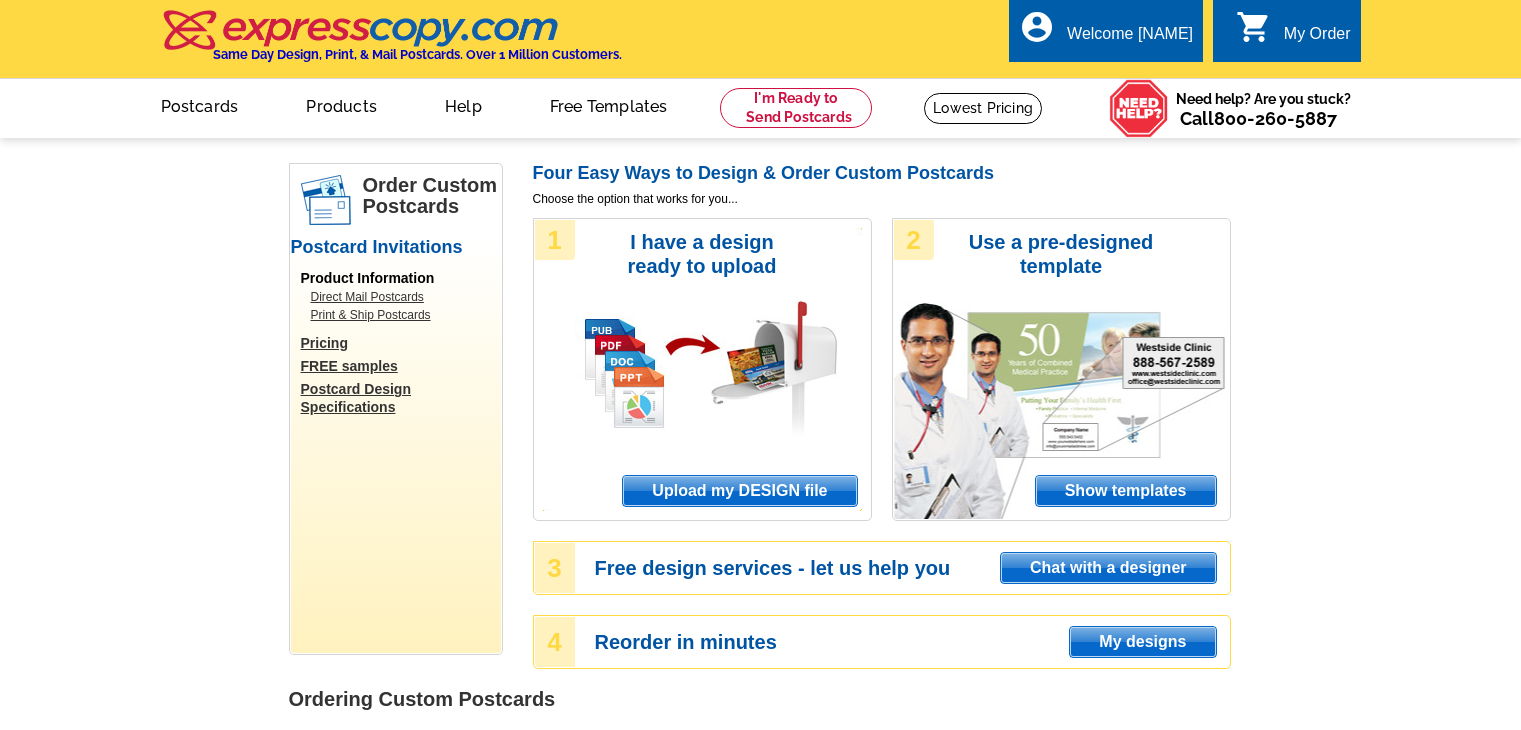 scroll, scrollTop: 0, scrollLeft: 0, axis: both 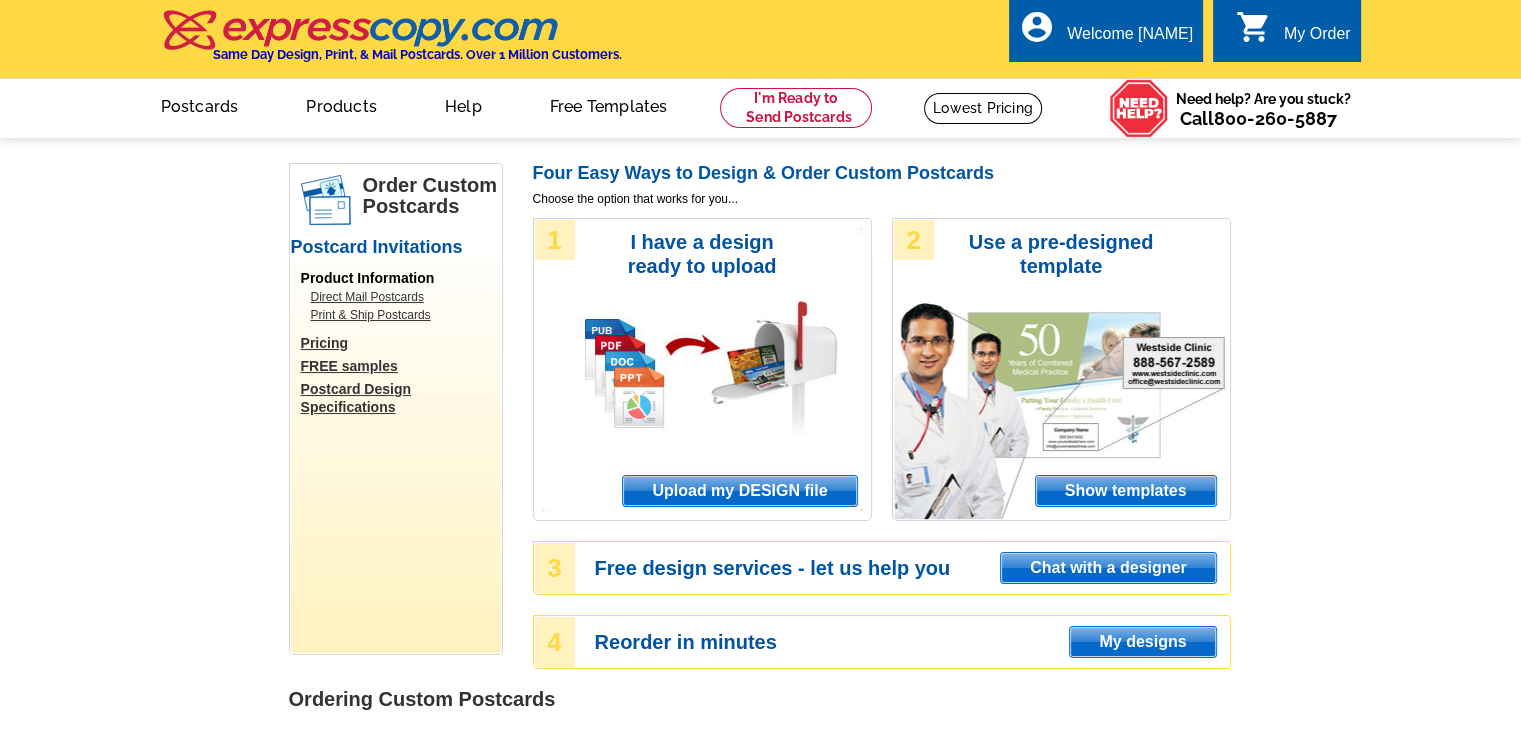 click on "Upload my DESIGN file" at bounding box center (739, 491) 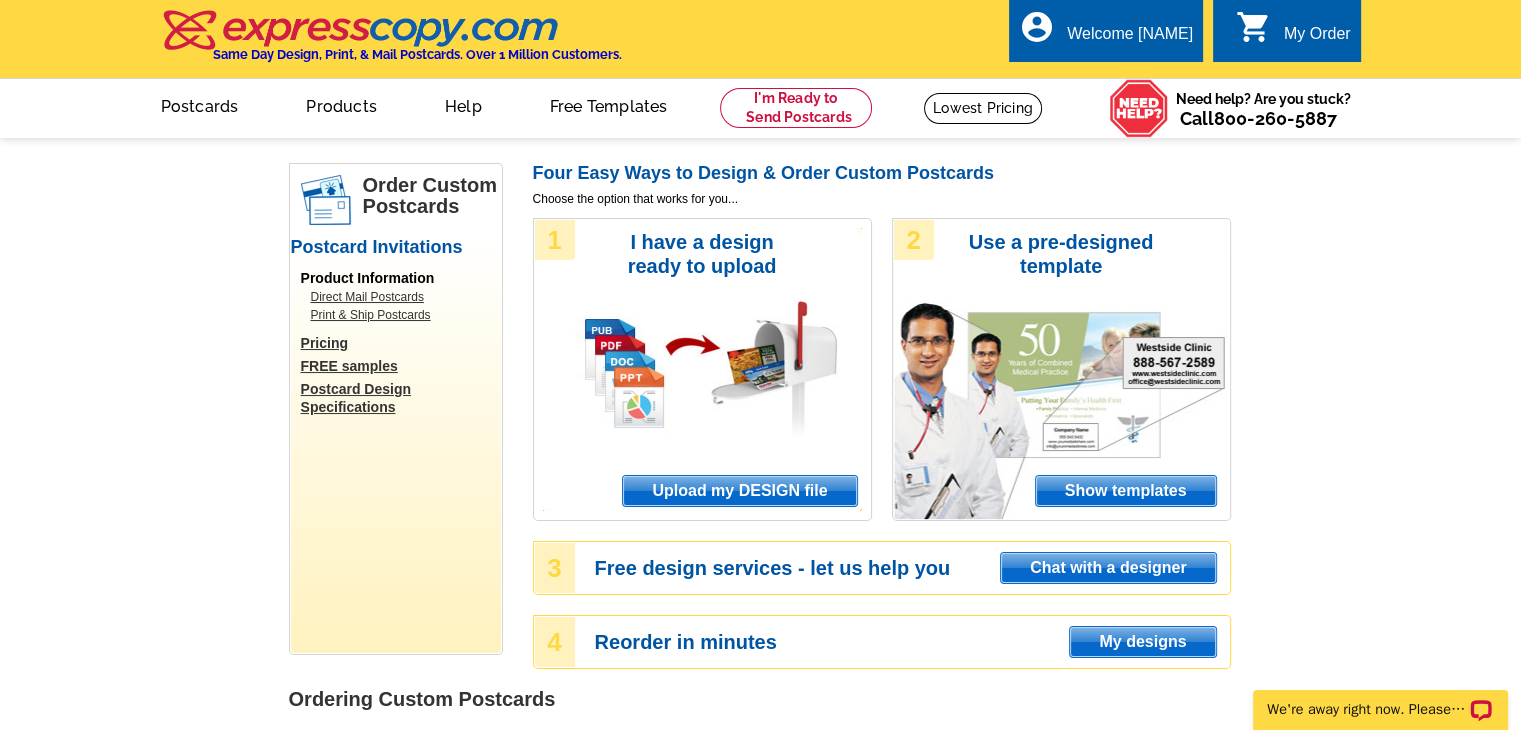scroll, scrollTop: 0, scrollLeft: 0, axis: both 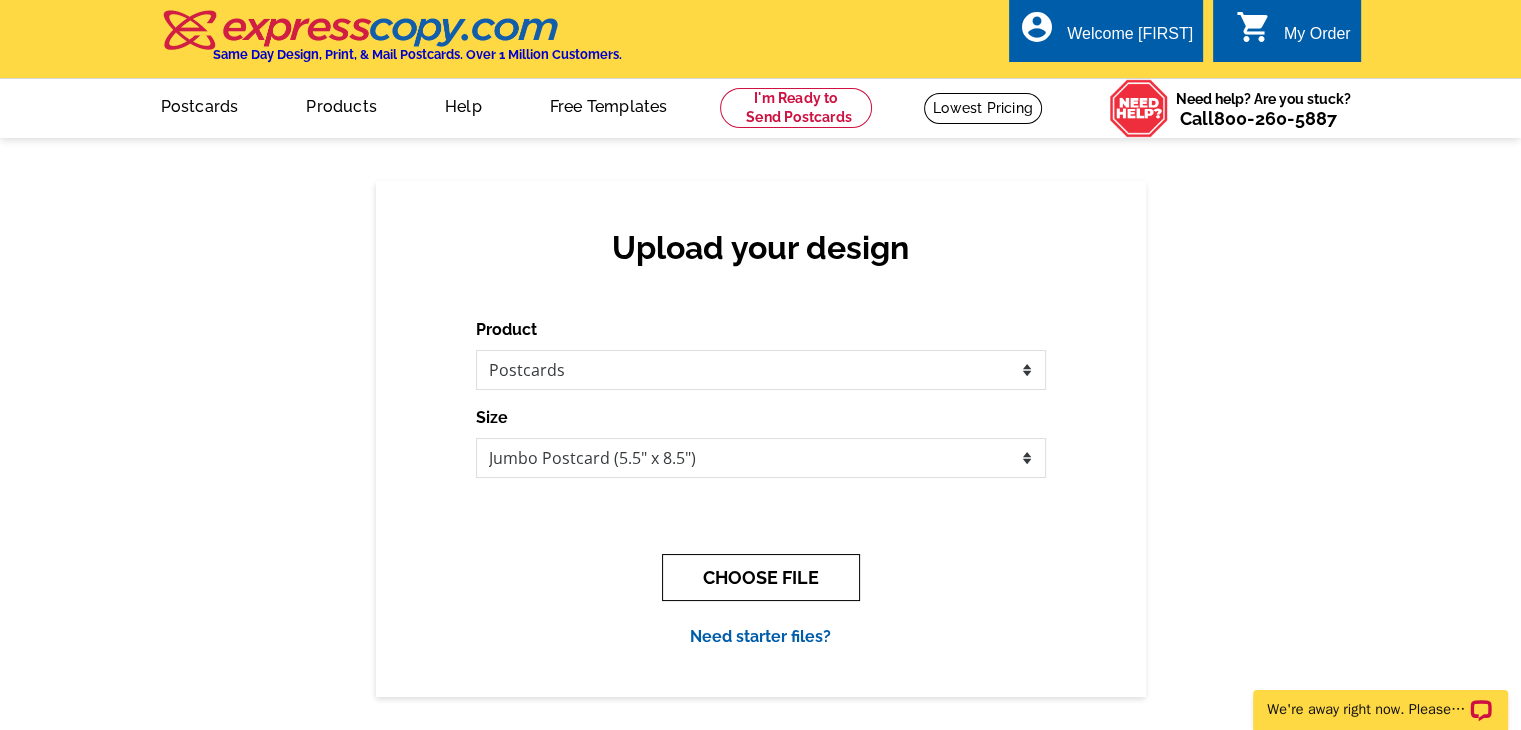 click on "CHOOSE FILE" at bounding box center (761, 577) 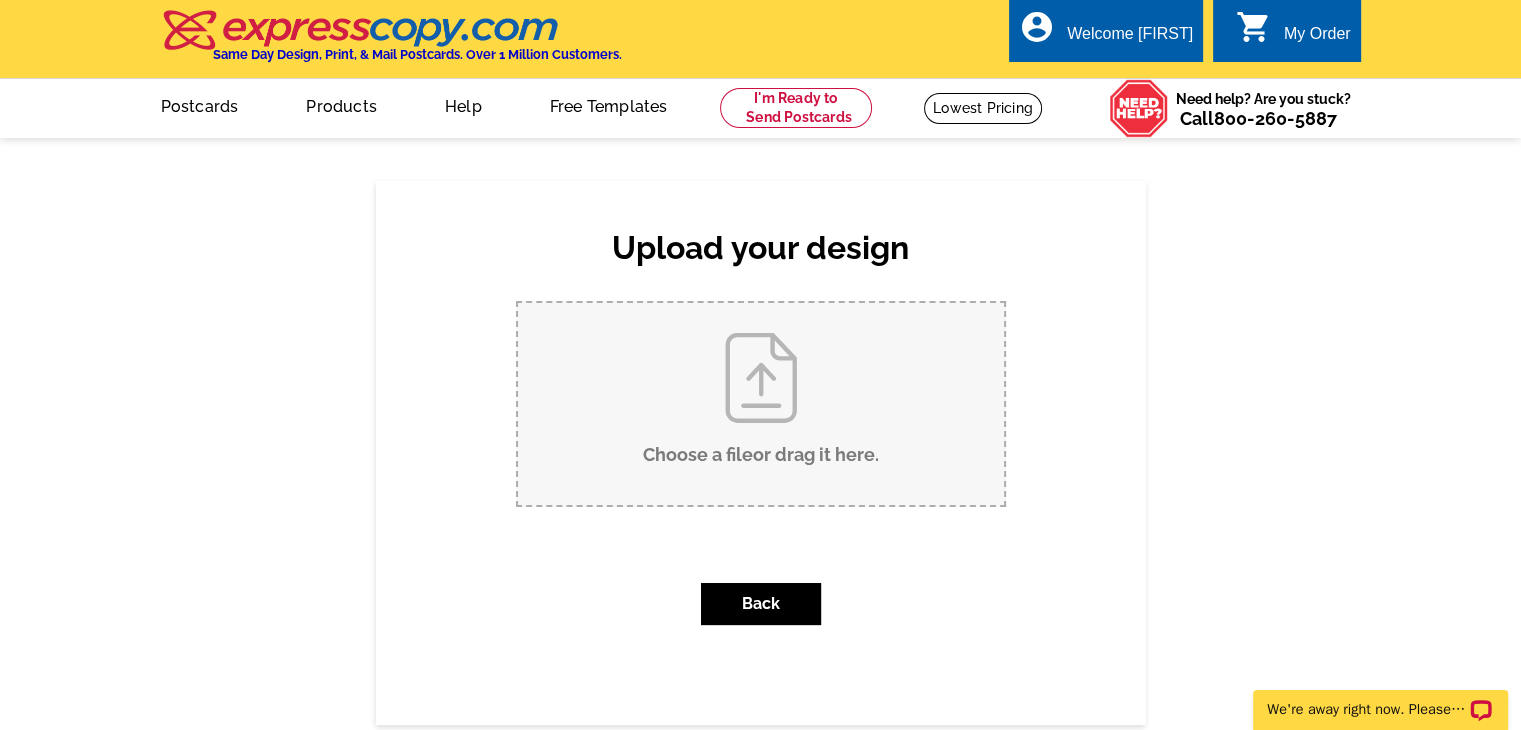 click on "Choose a file  or drag it here ." at bounding box center (761, 404) 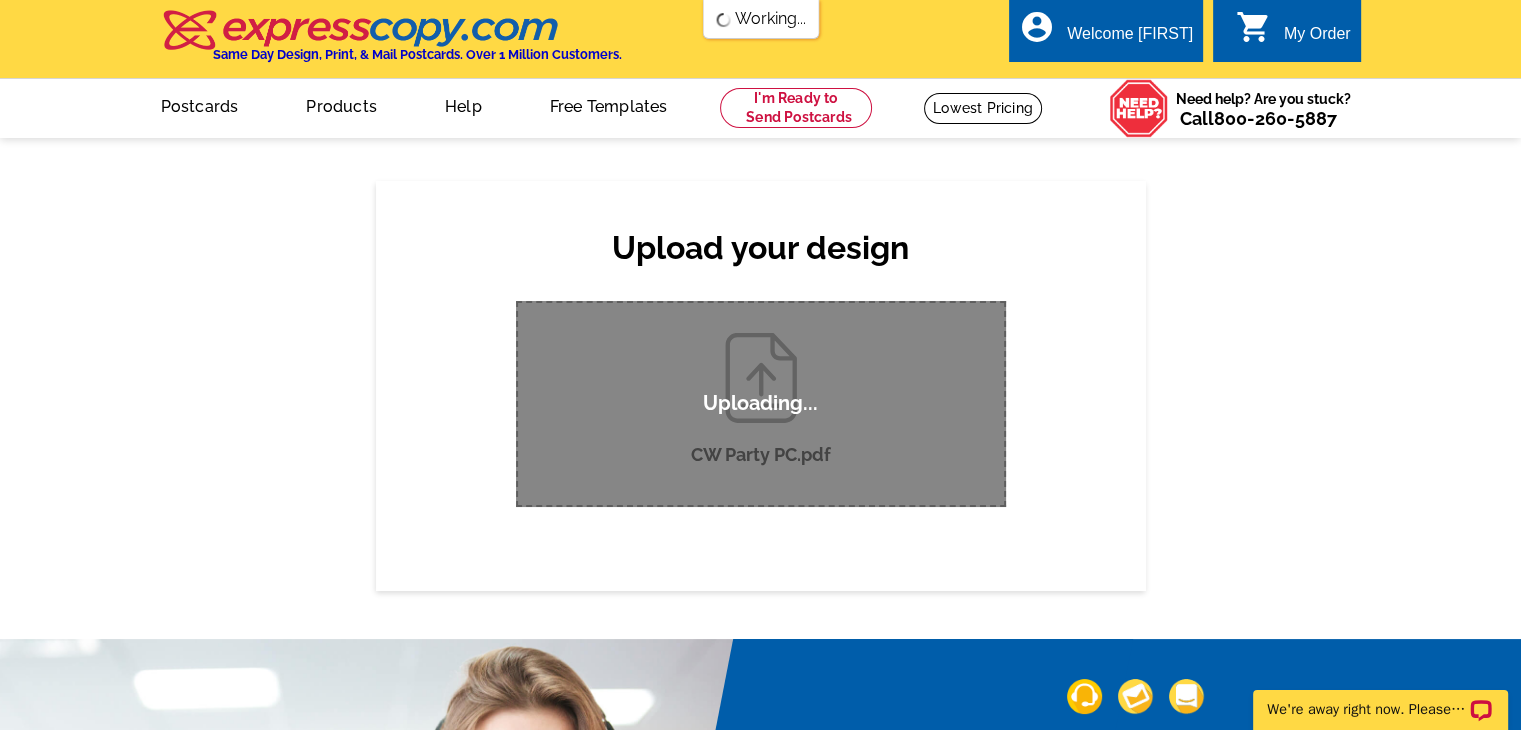 scroll, scrollTop: 0, scrollLeft: 0, axis: both 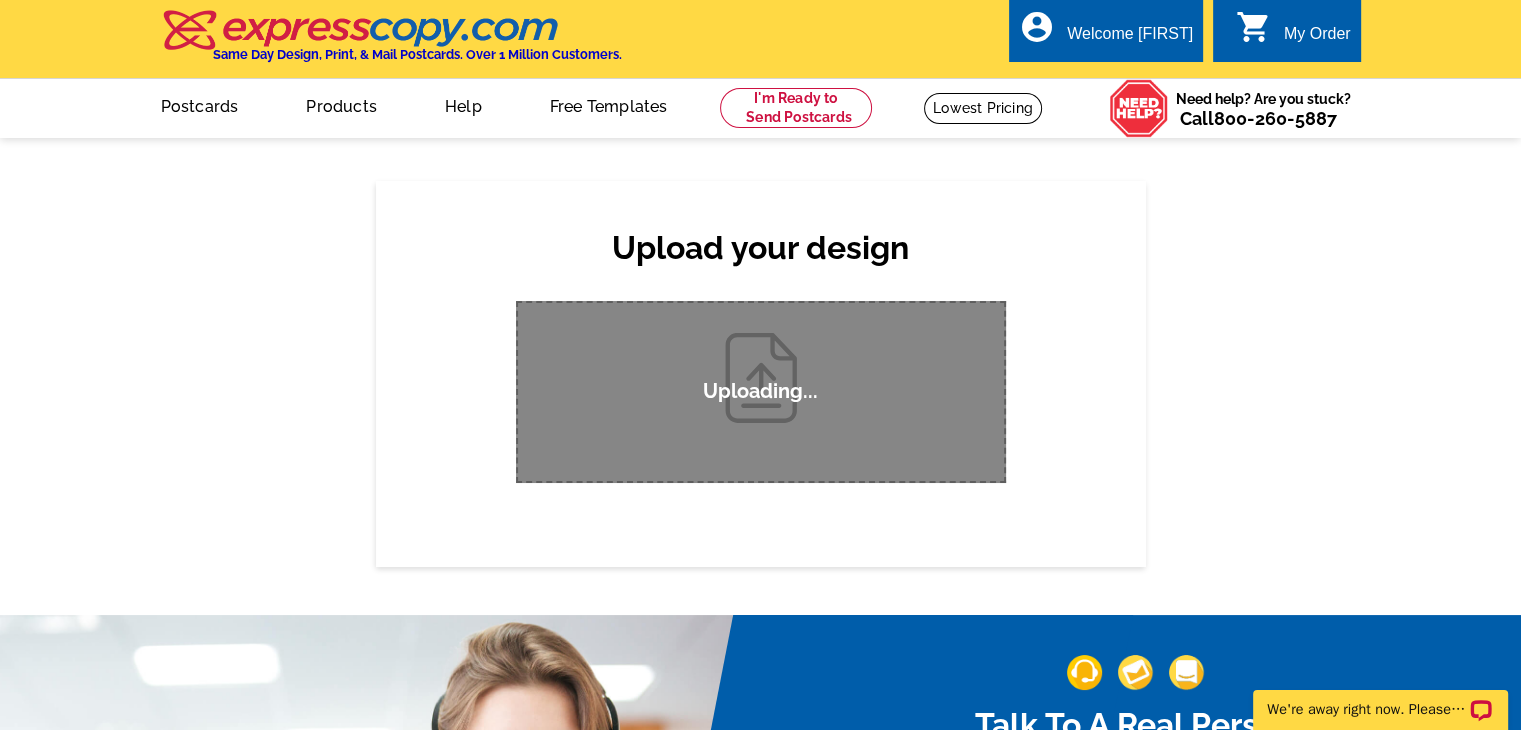 type 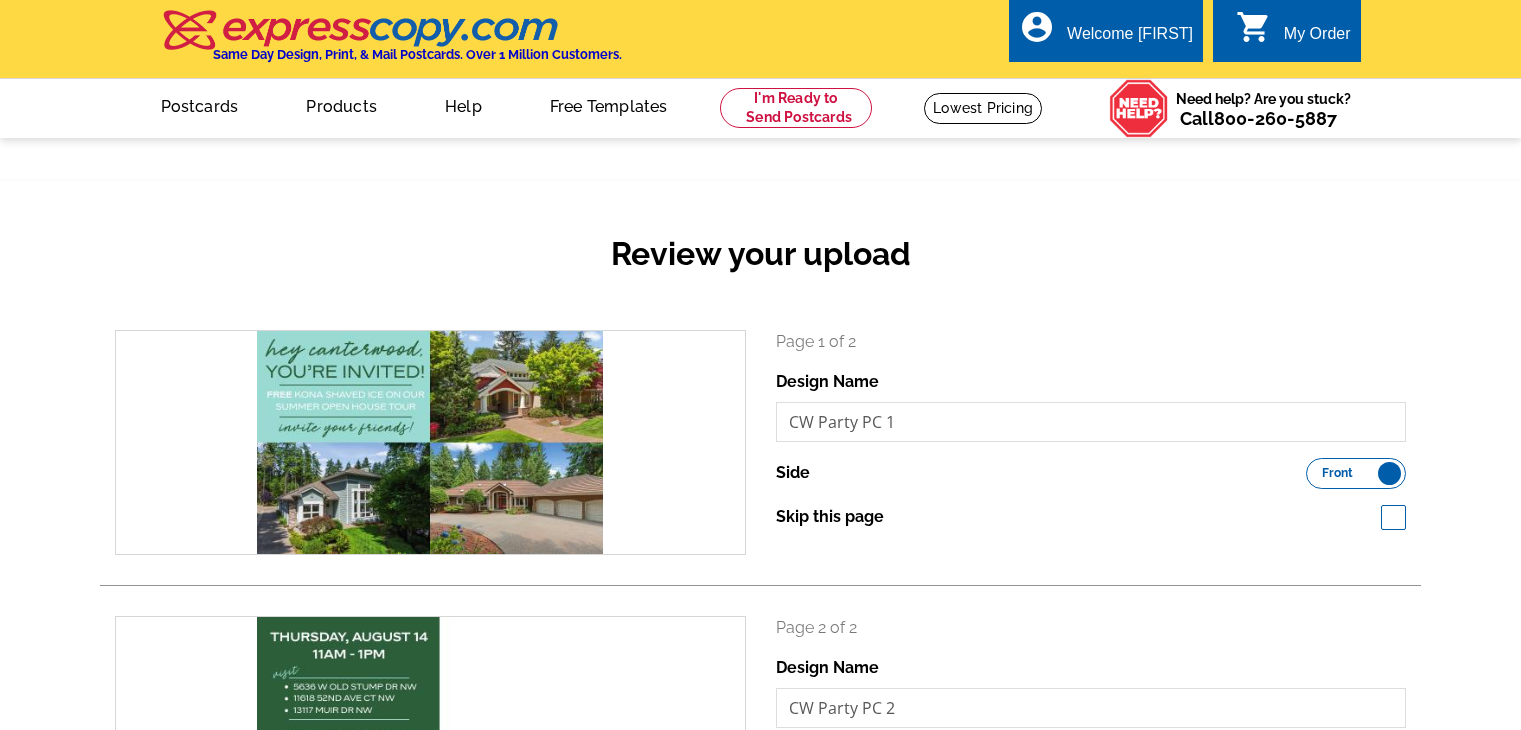 scroll, scrollTop: 0, scrollLeft: 0, axis: both 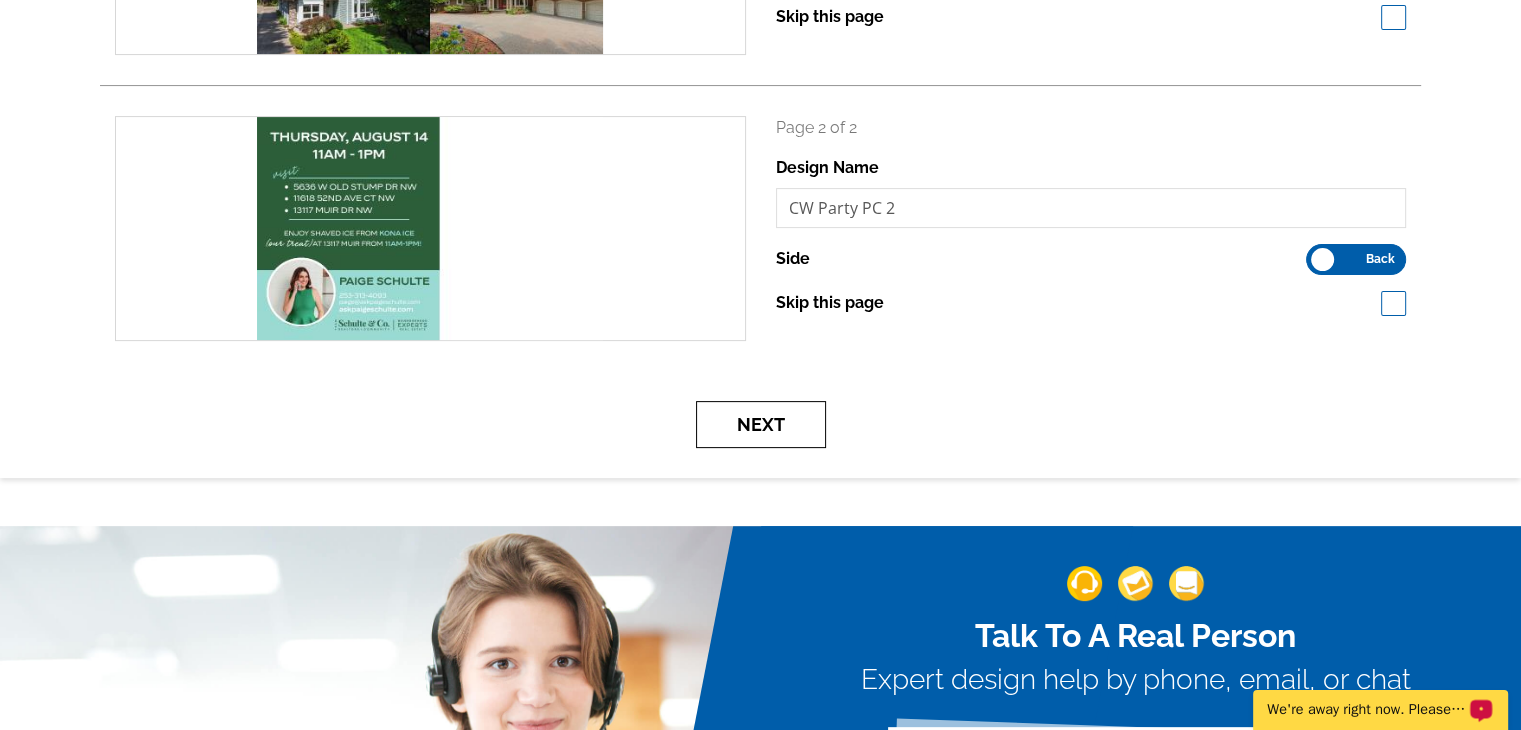 click on "Next" at bounding box center (761, 424) 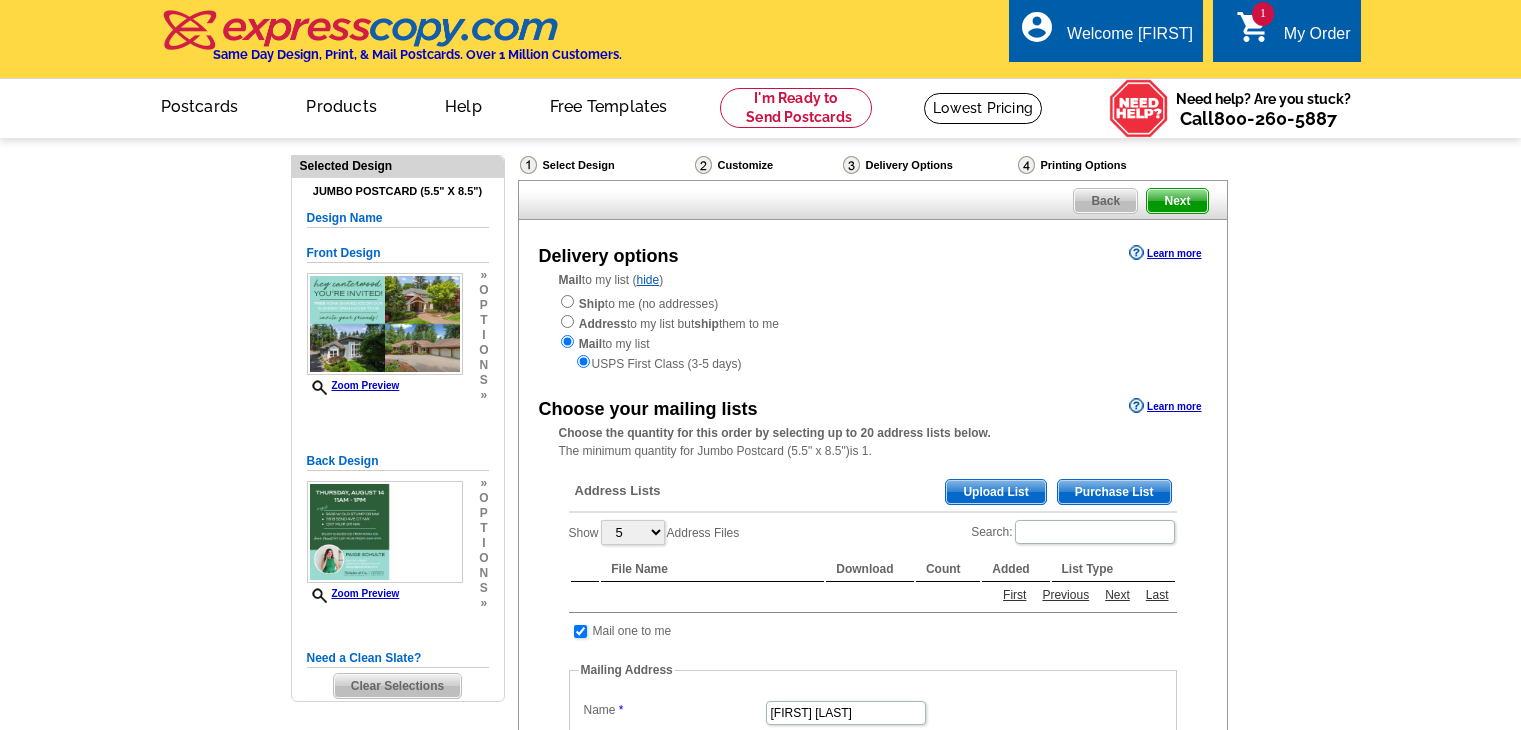 scroll, scrollTop: 0, scrollLeft: 0, axis: both 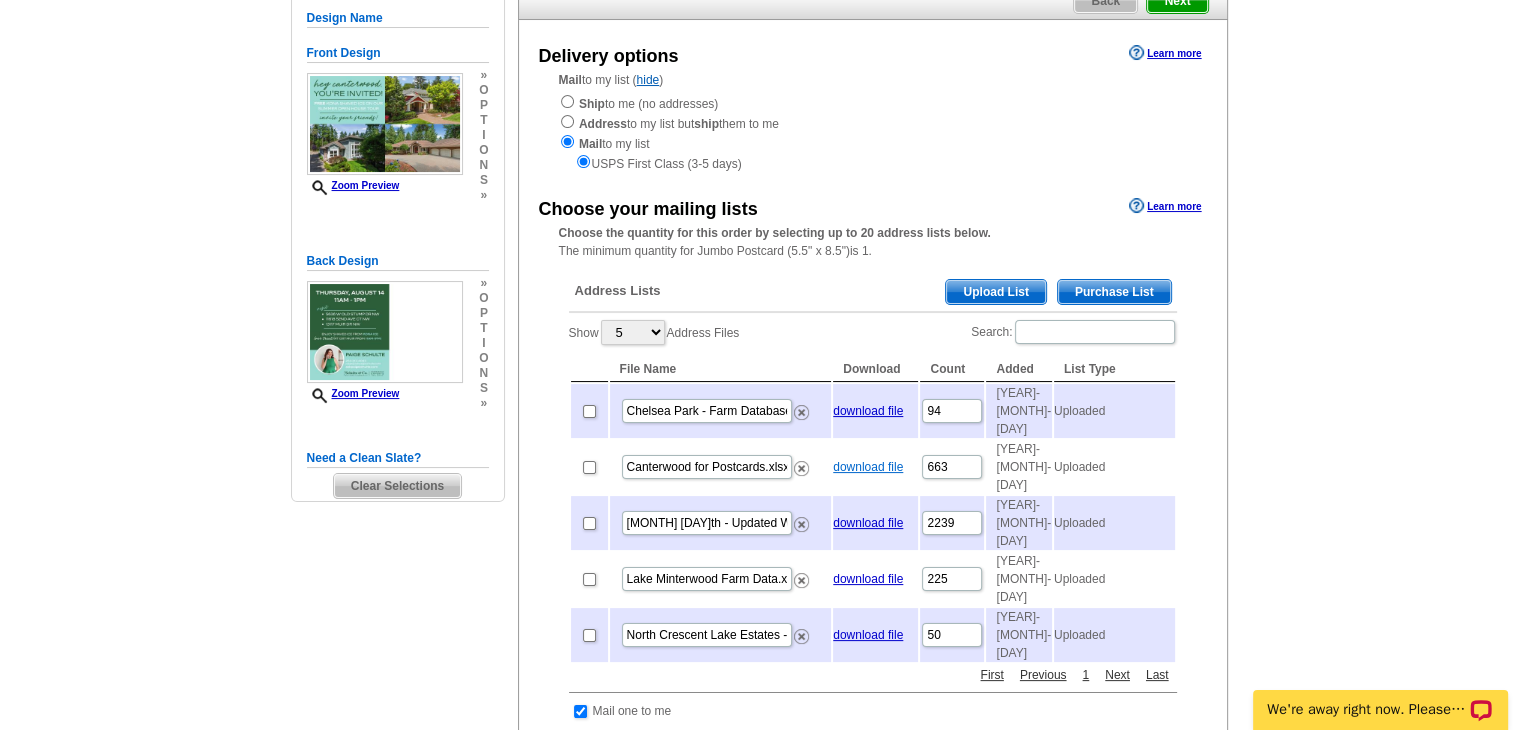 click on "download file" at bounding box center [868, 467] 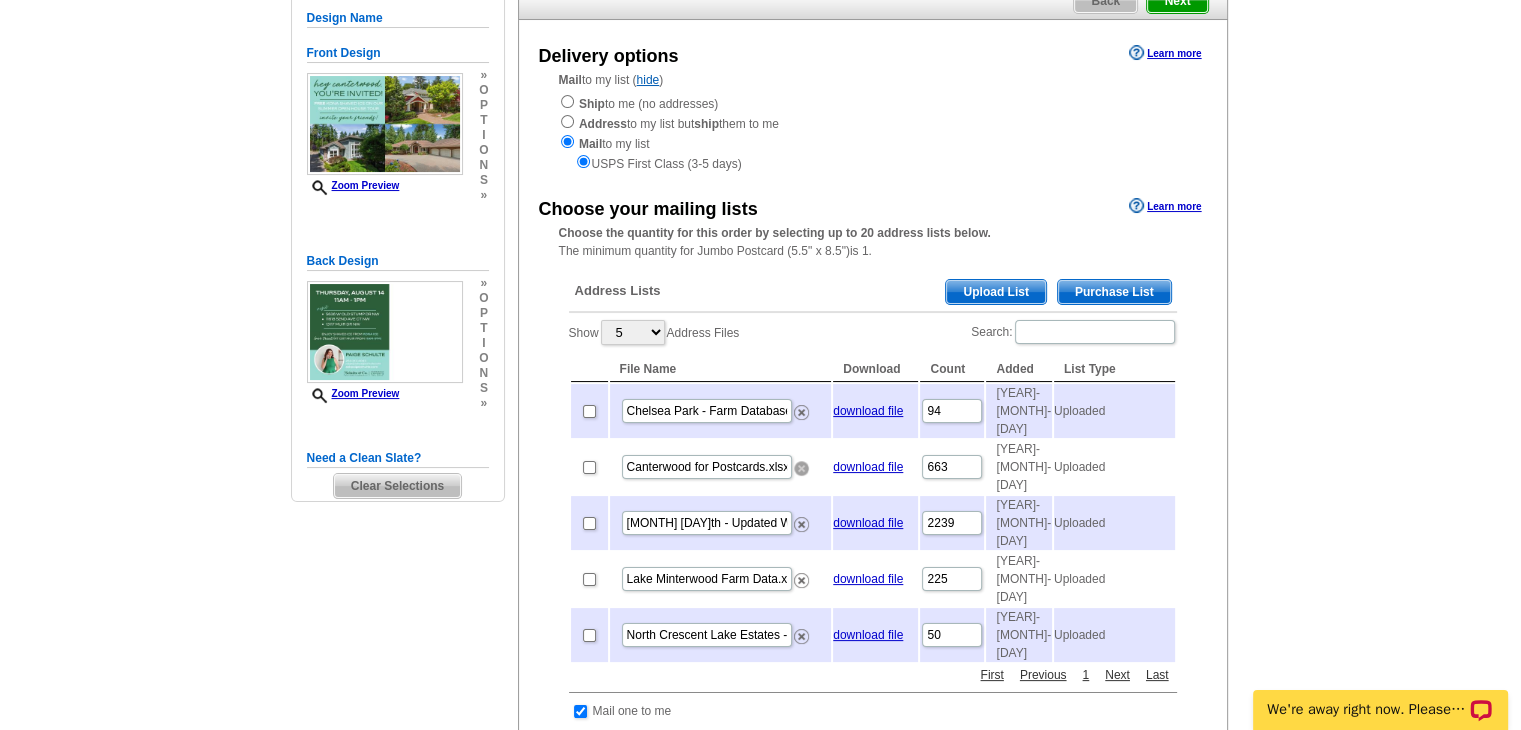 click at bounding box center [801, 468] 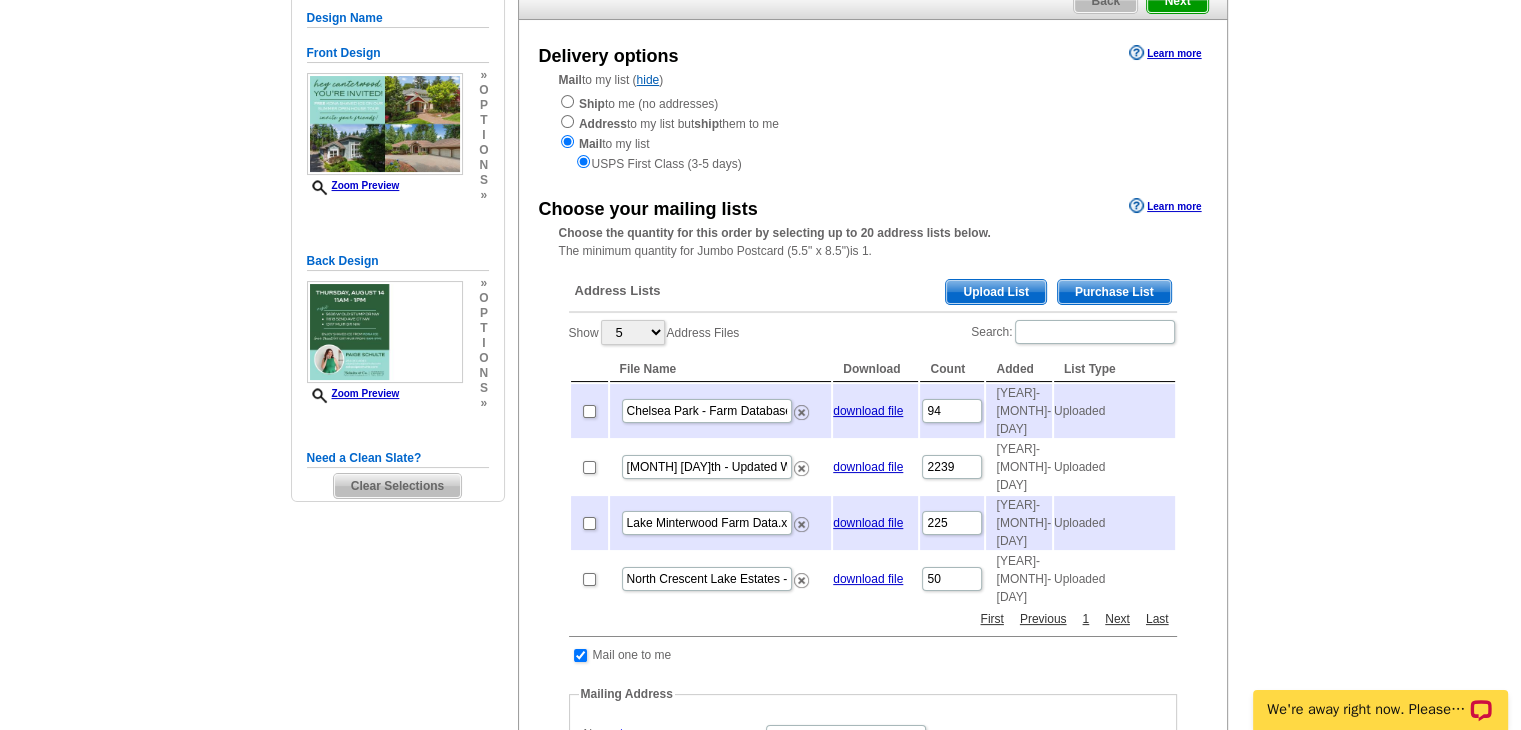 click on "Upload List" at bounding box center (995, 292) 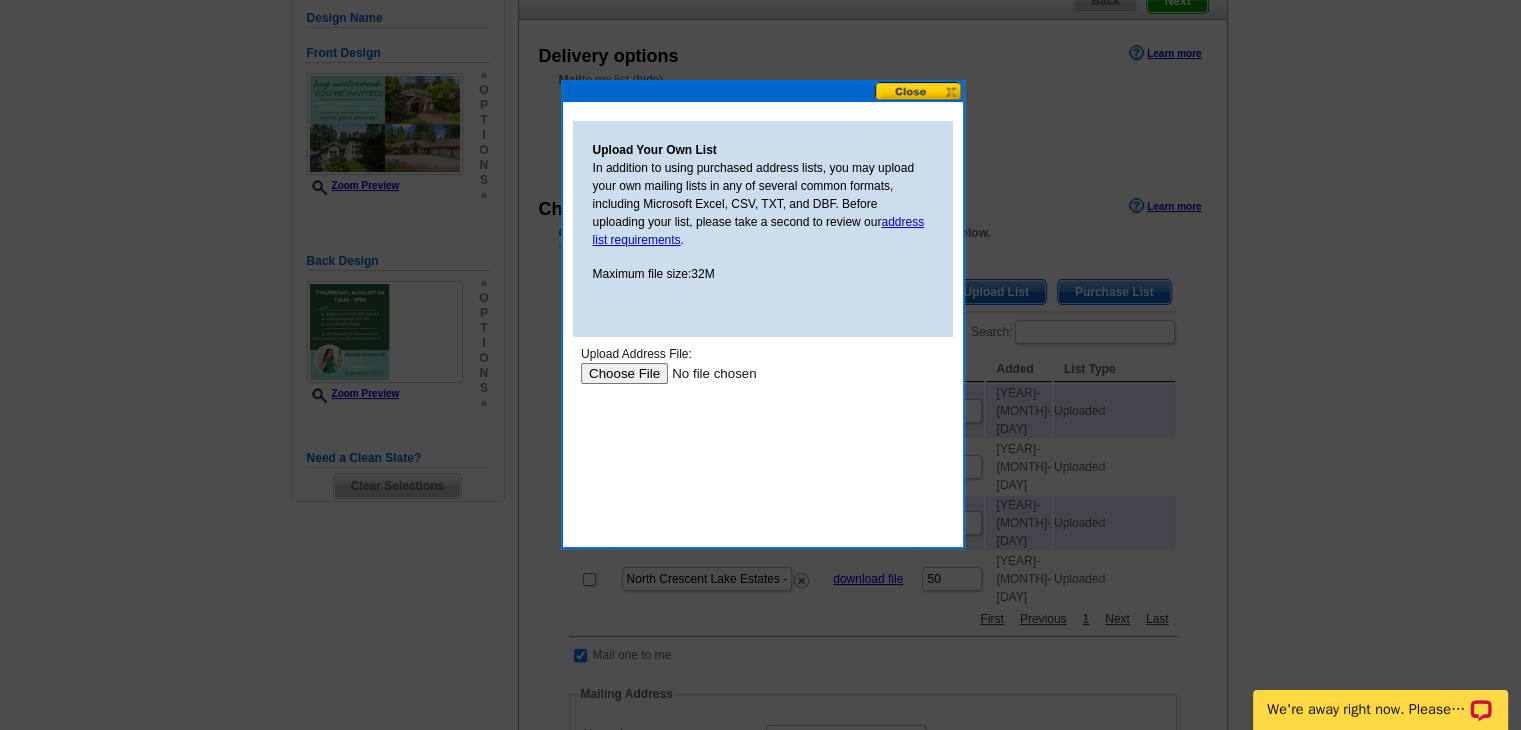 scroll, scrollTop: 0, scrollLeft: 0, axis: both 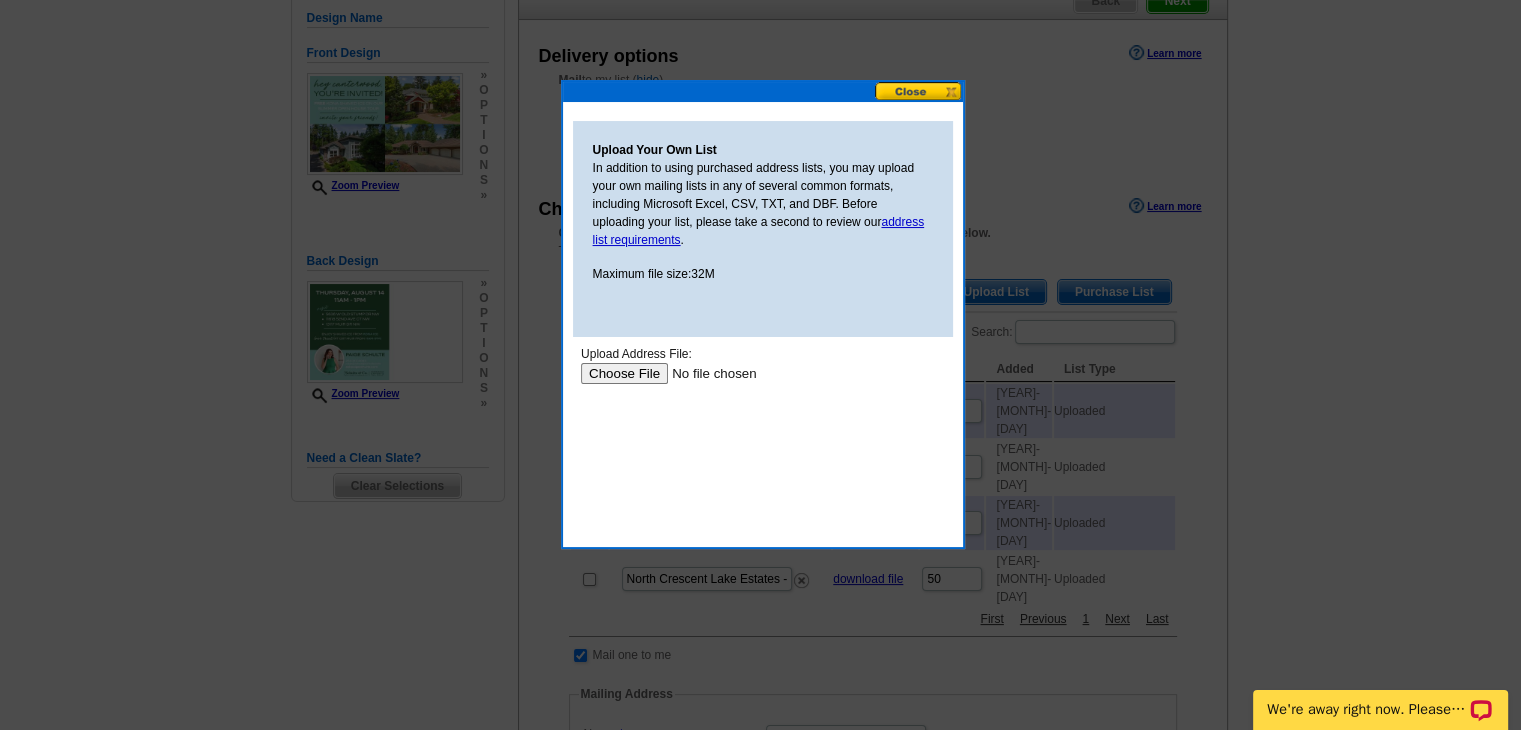 click at bounding box center (706, 373) 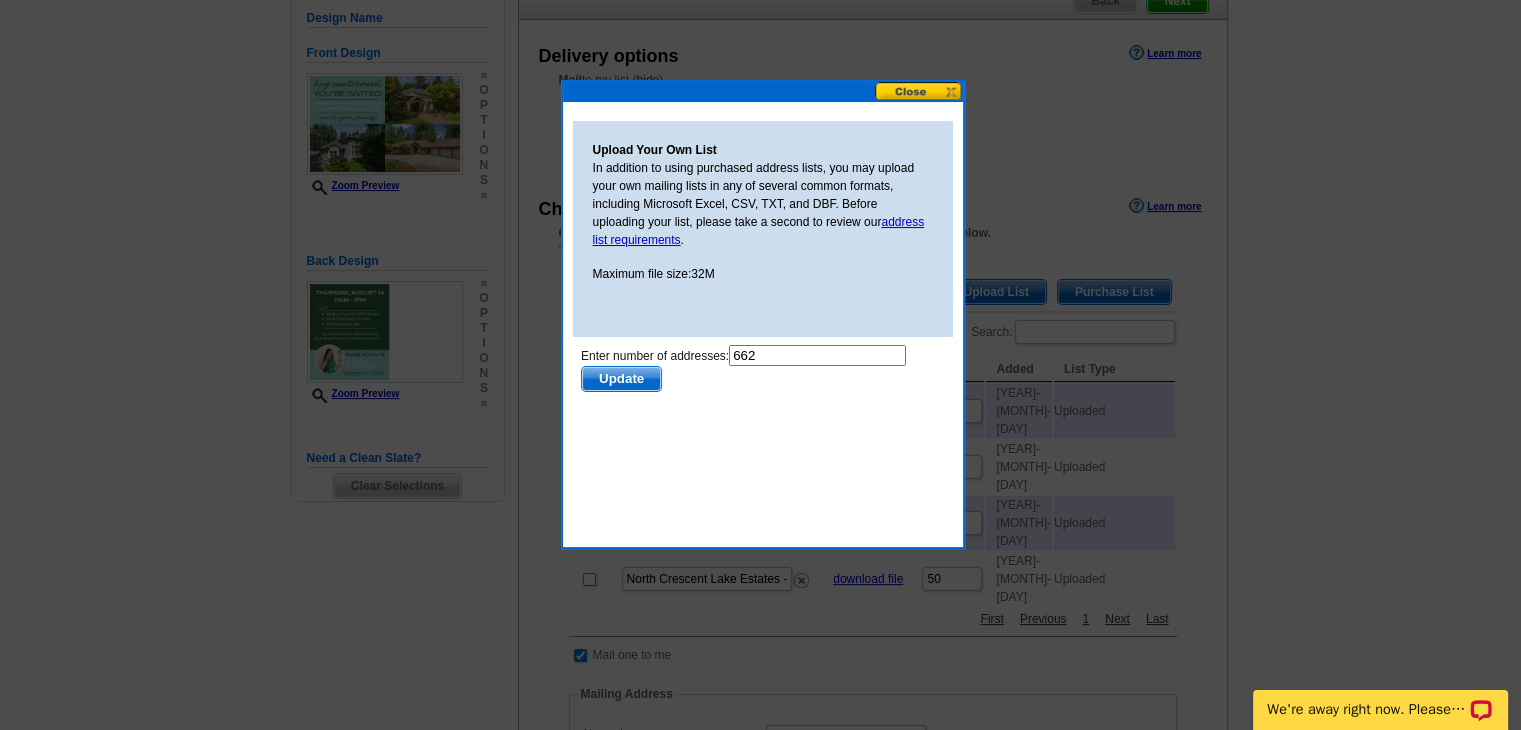 scroll, scrollTop: 0, scrollLeft: 0, axis: both 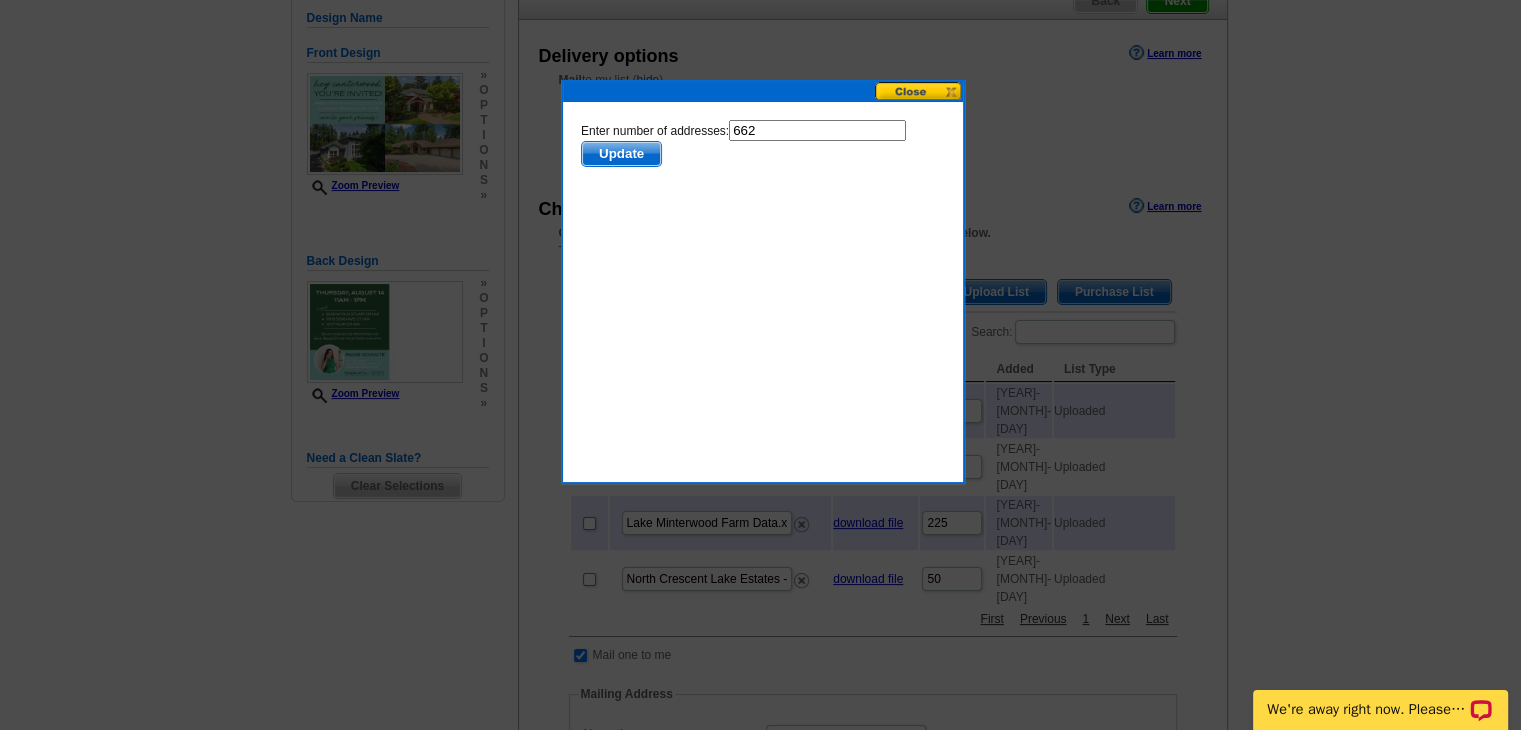click on "Update" at bounding box center (620, 154) 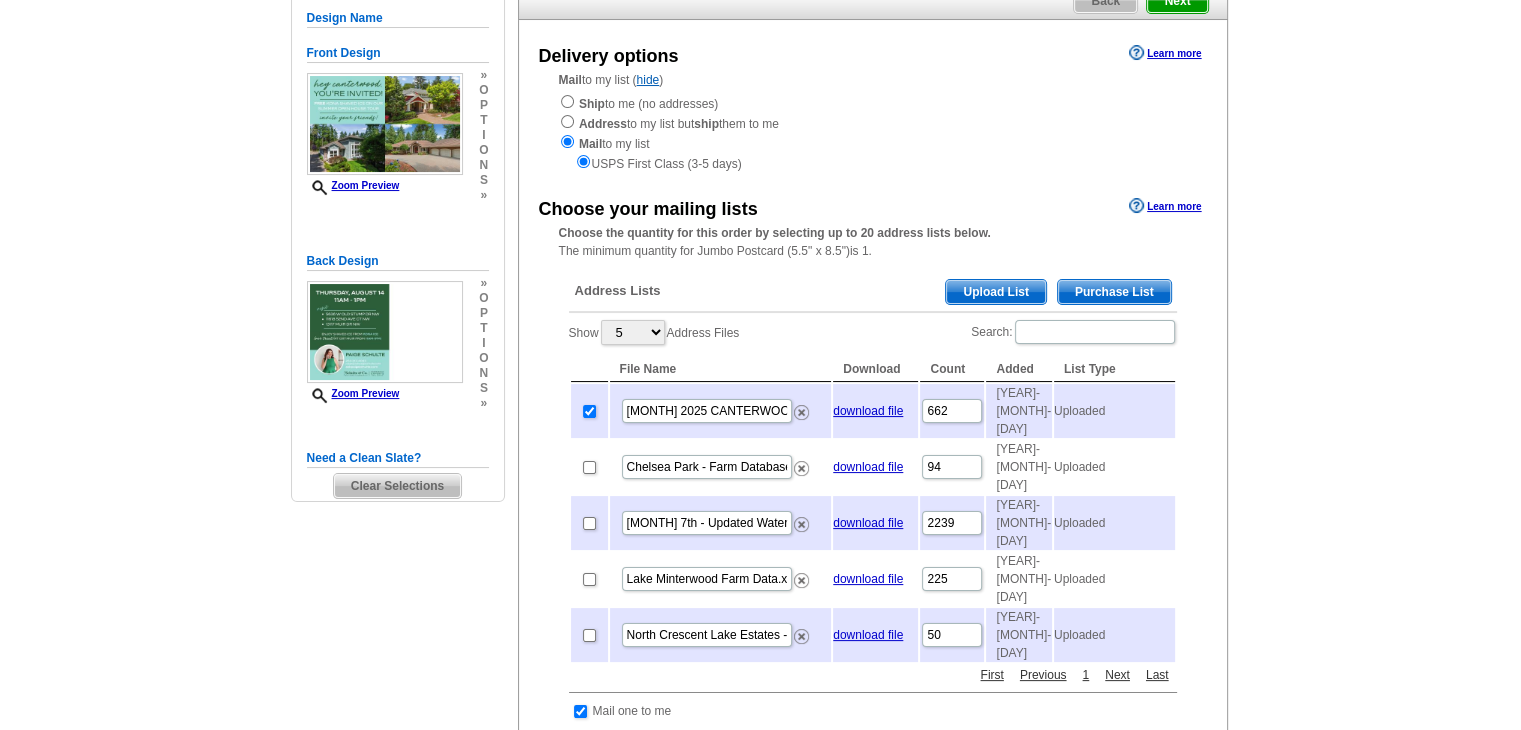 scroll, scrollTop: 500, scrollLeft: 0, axis: vertical 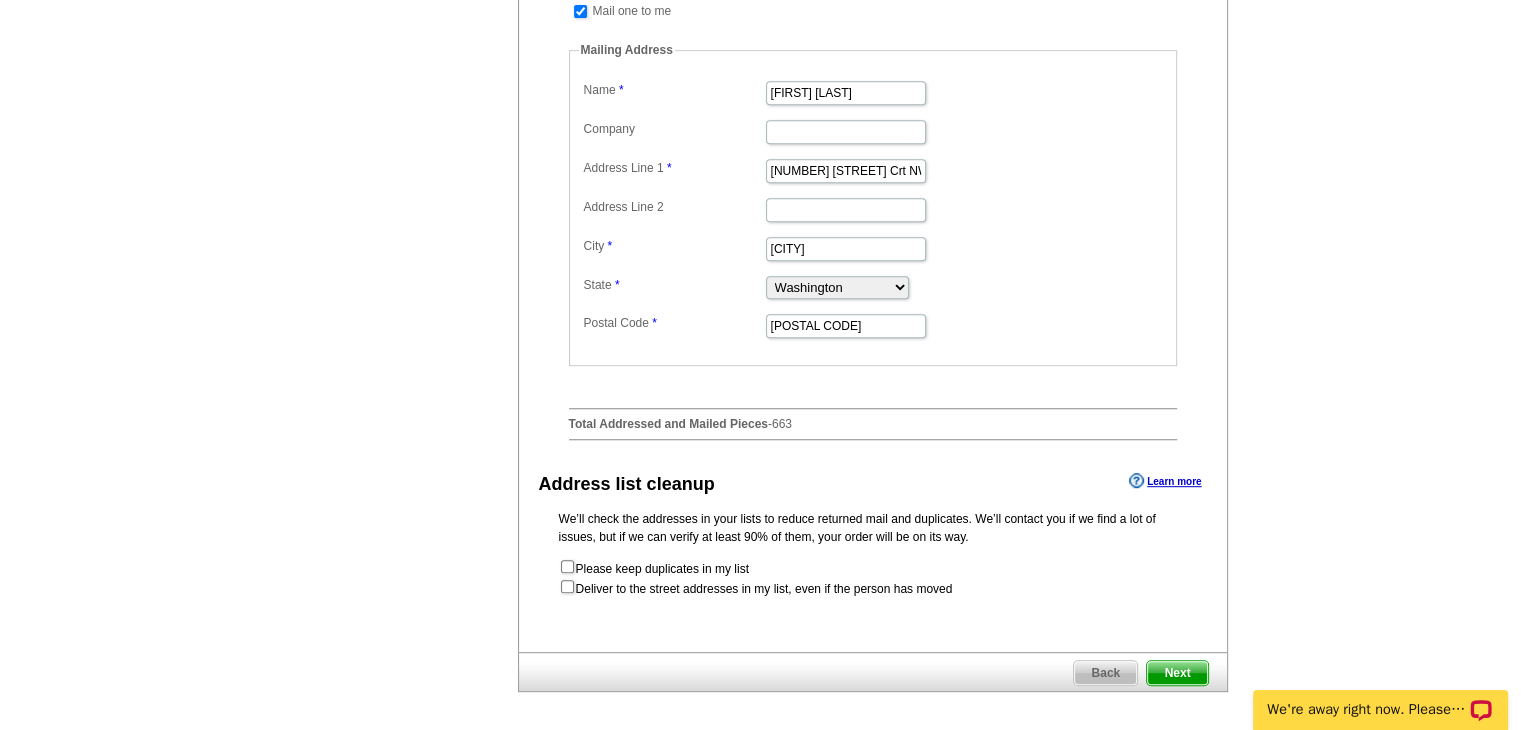 click on "Next" at bounding box center [1177, 673] 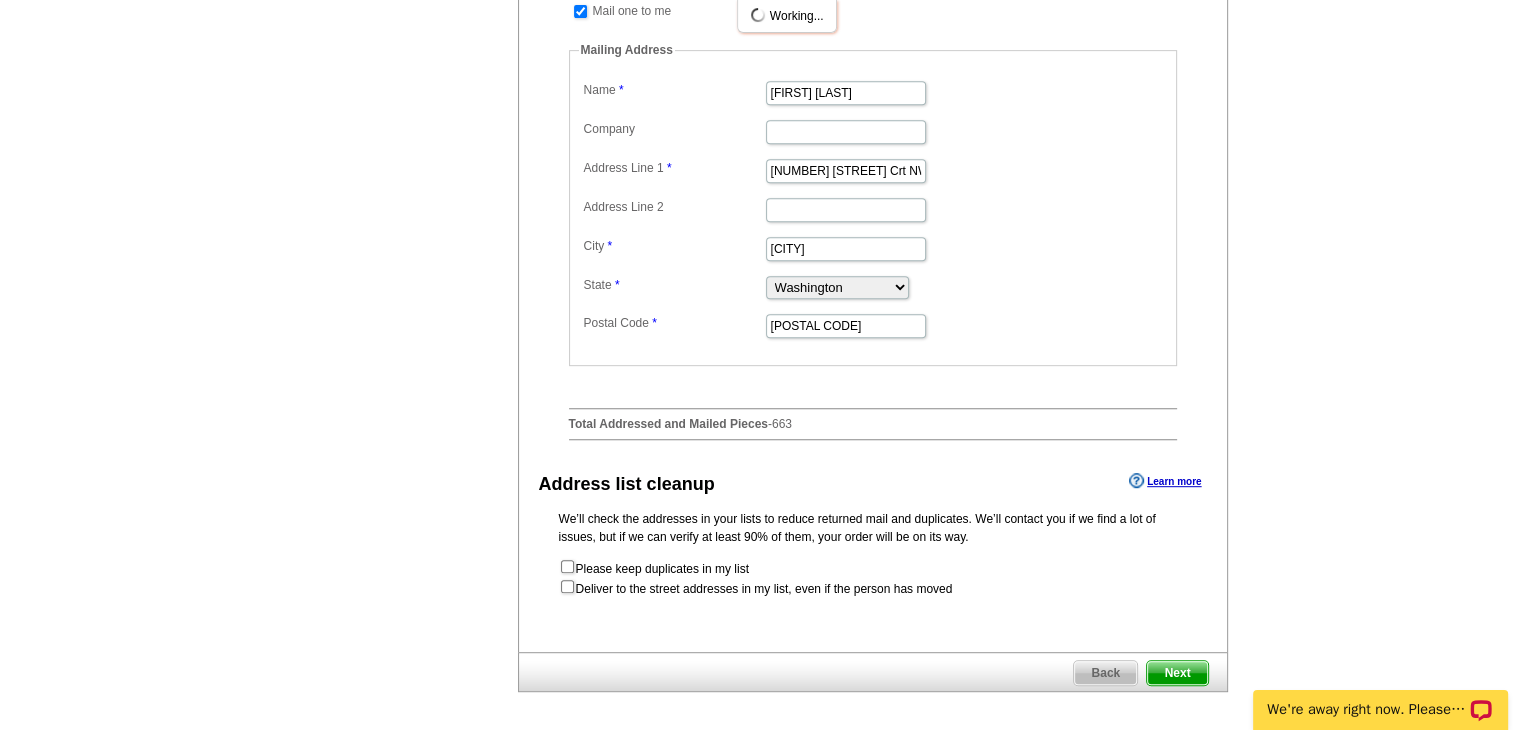 scroll, scrollTop: 0, scrollLeft: 0, axis: both 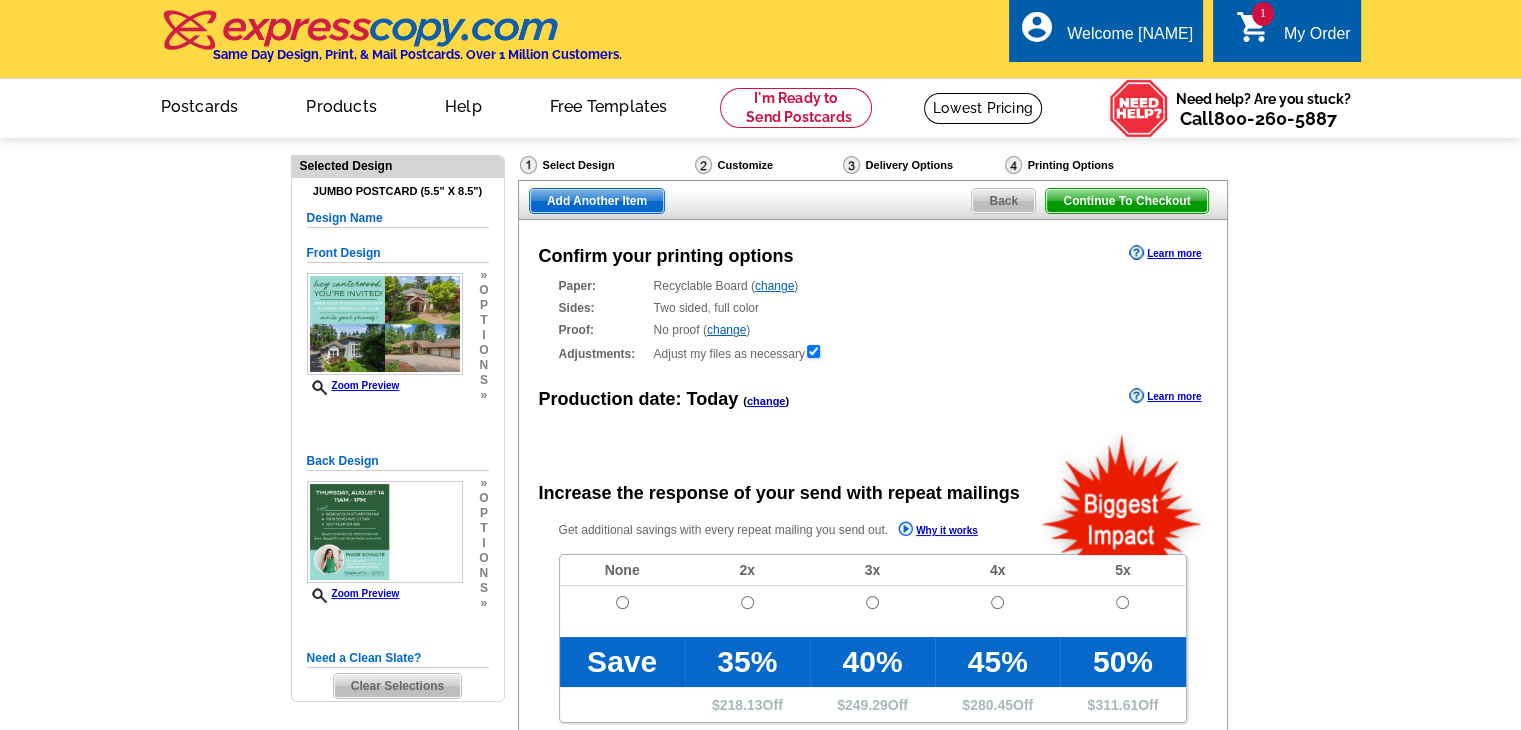 radio on "false" 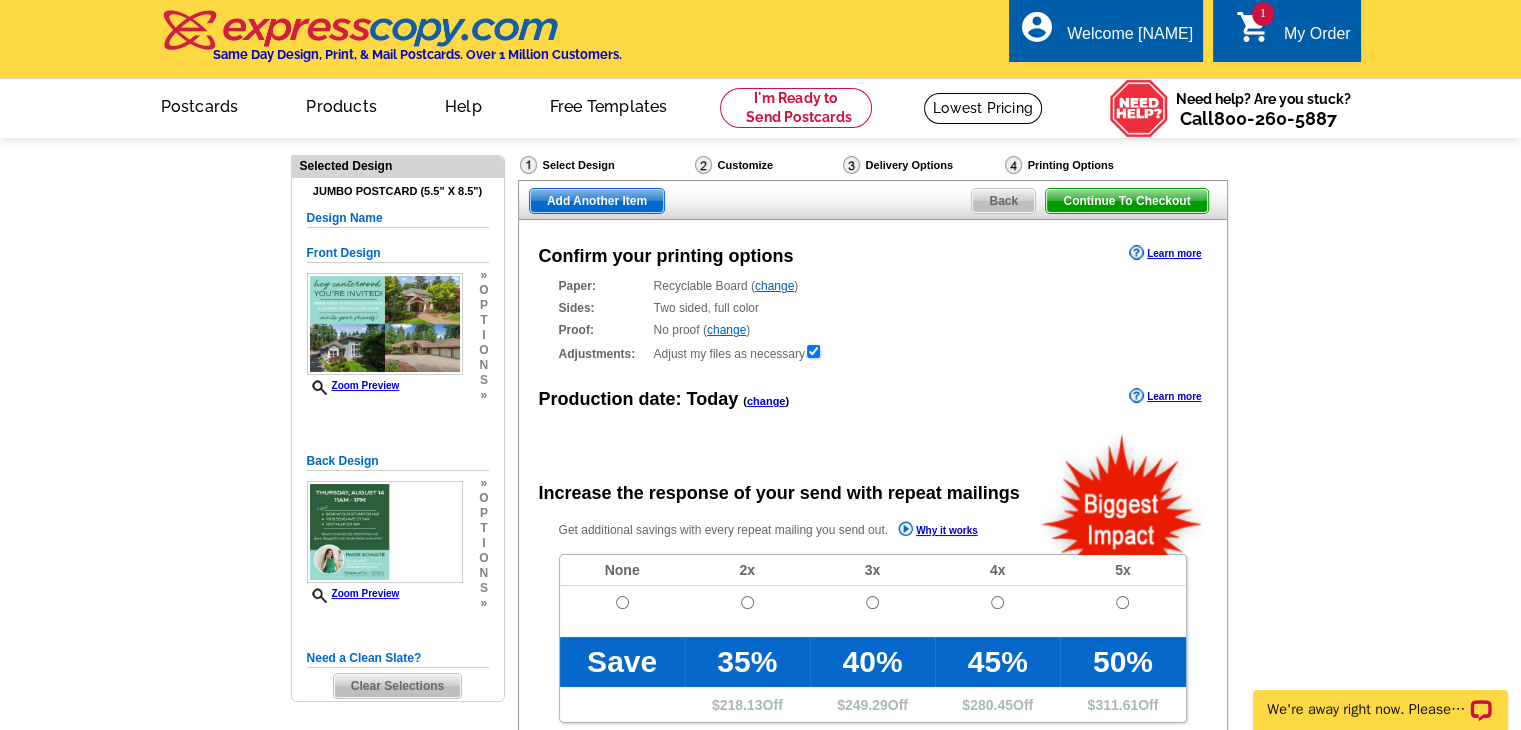 scroll, scrollTop: 0, scrollLeft: 0, axis: both 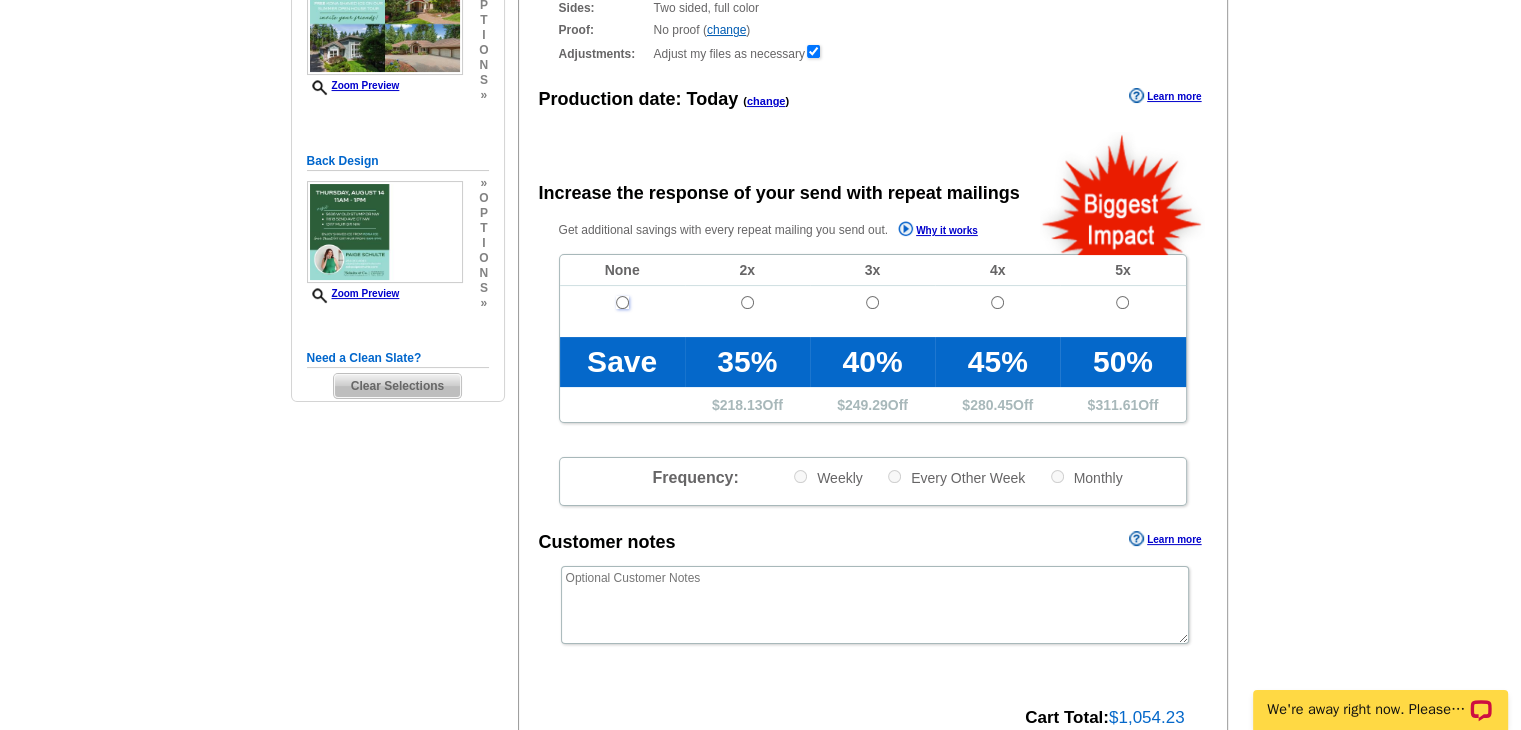 click at bounding box center [622, 302] 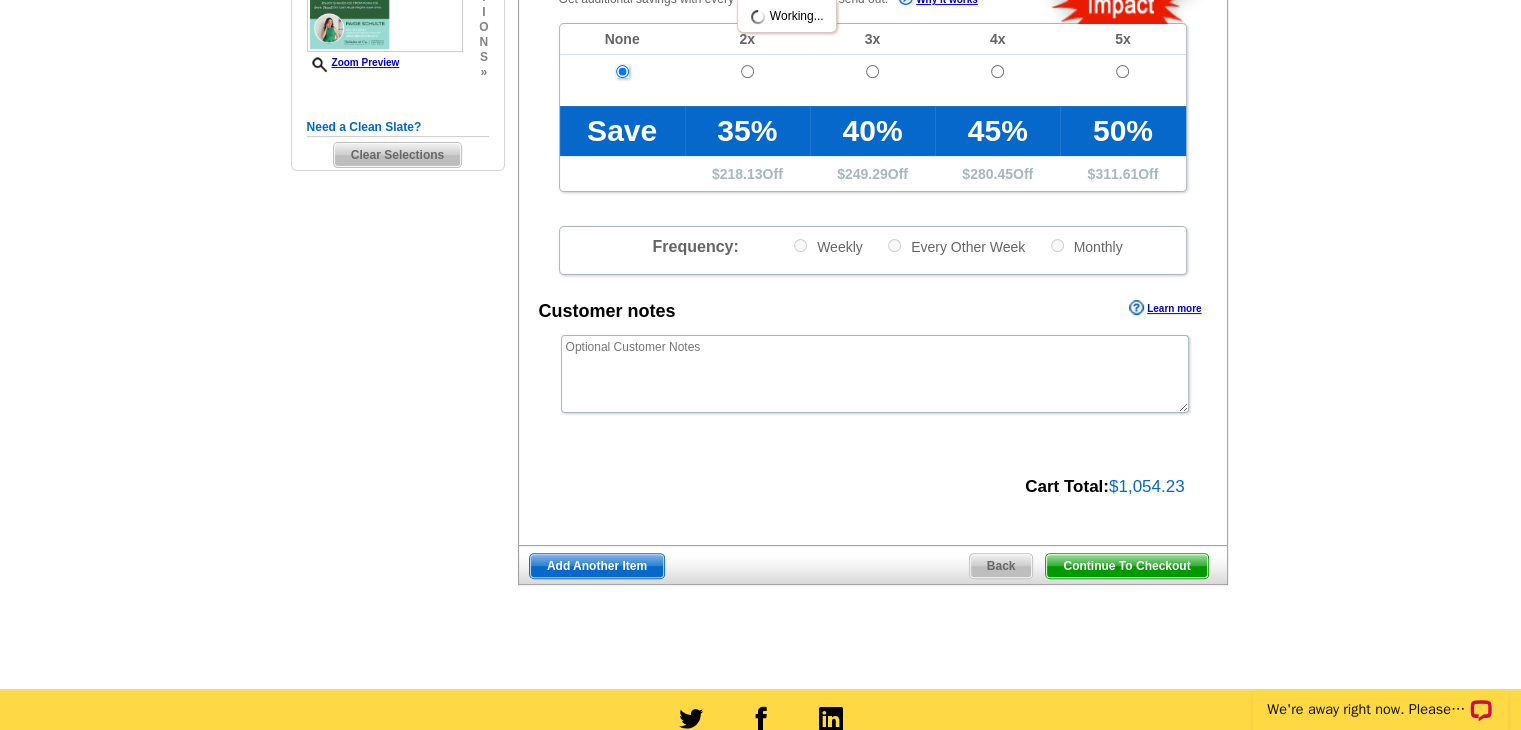 scroll, scrollTop: 800, scrollLeft: 0, axis: vertical 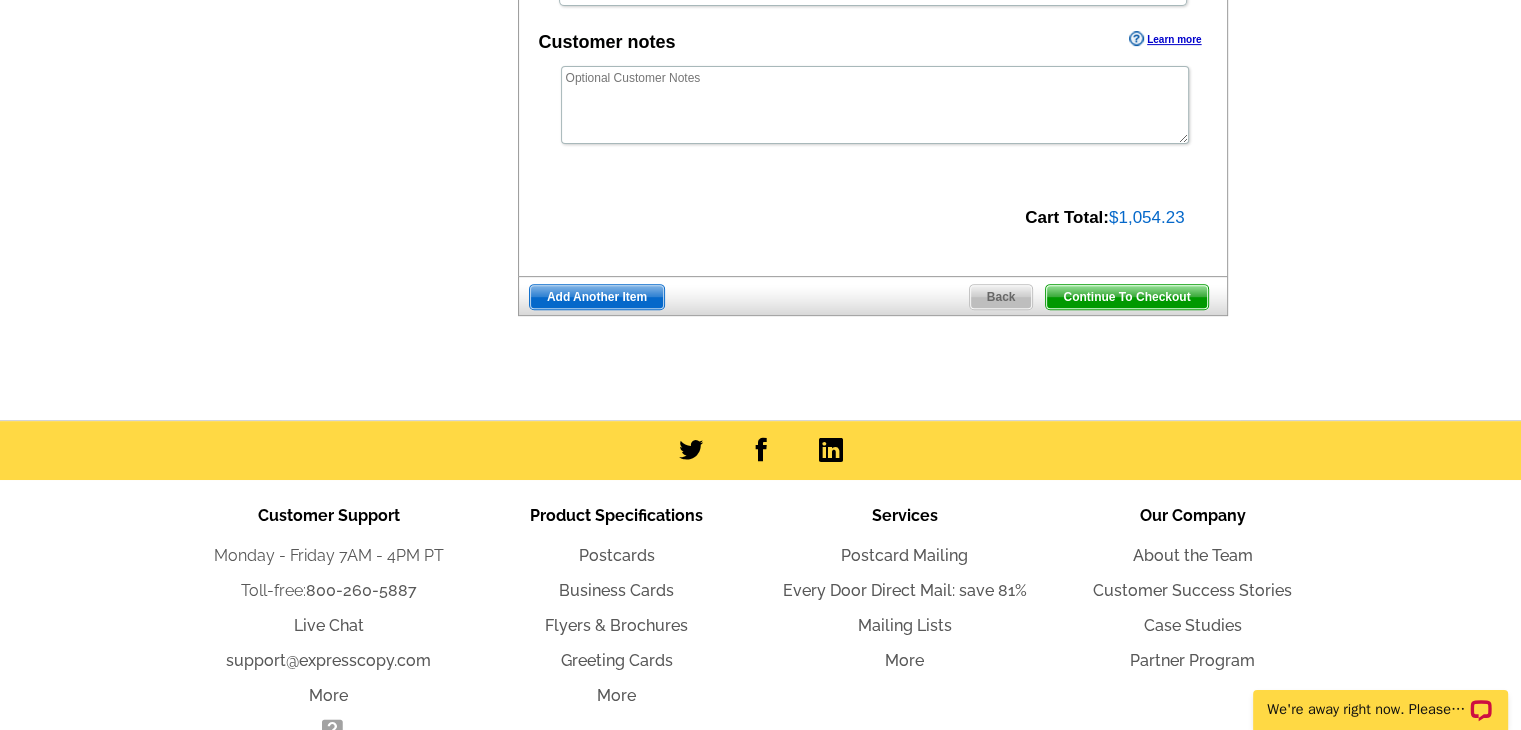 click on "Continue To Checkout" at bounding box center [1126, 297] 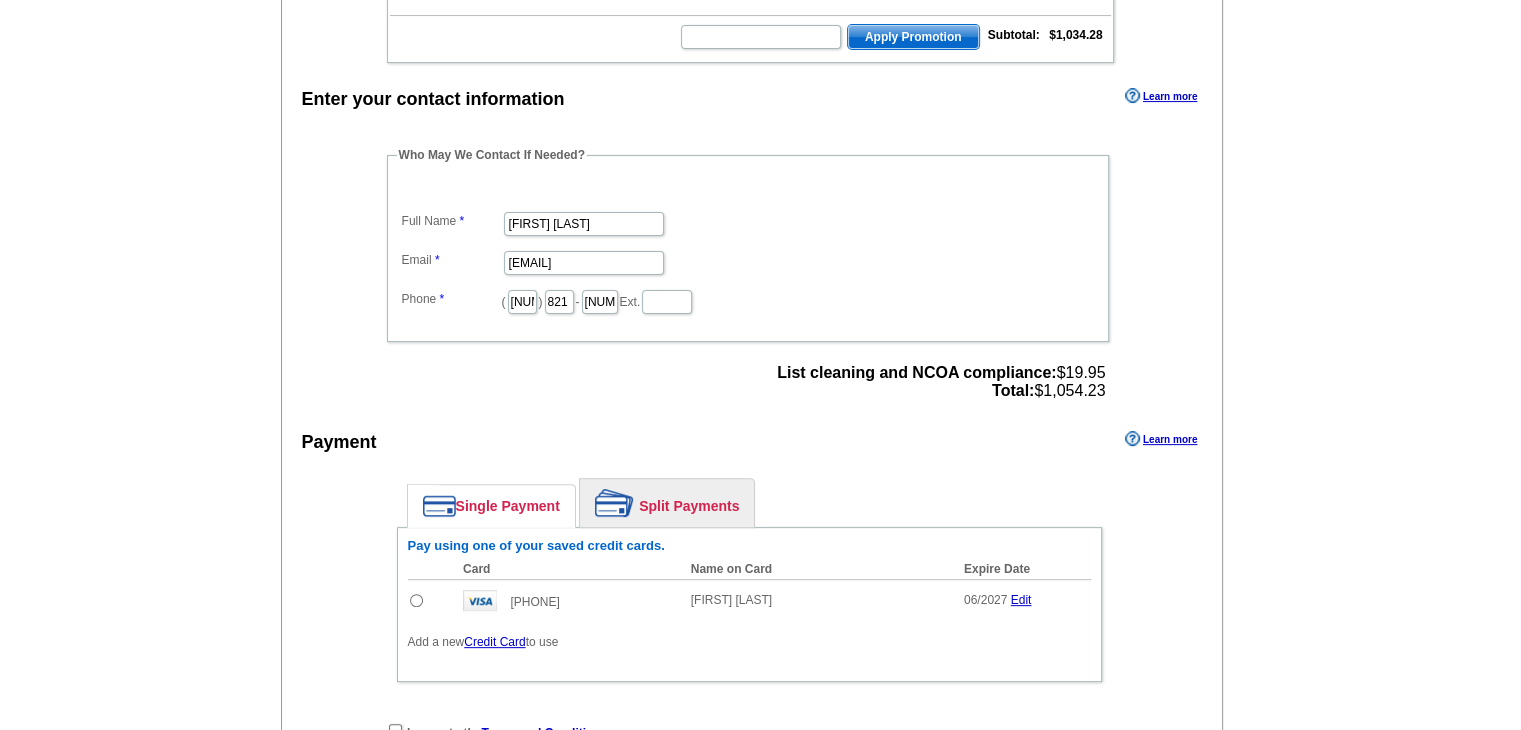 scroll, scrollTop: 789, scrollLeft: 0, axis: vertical 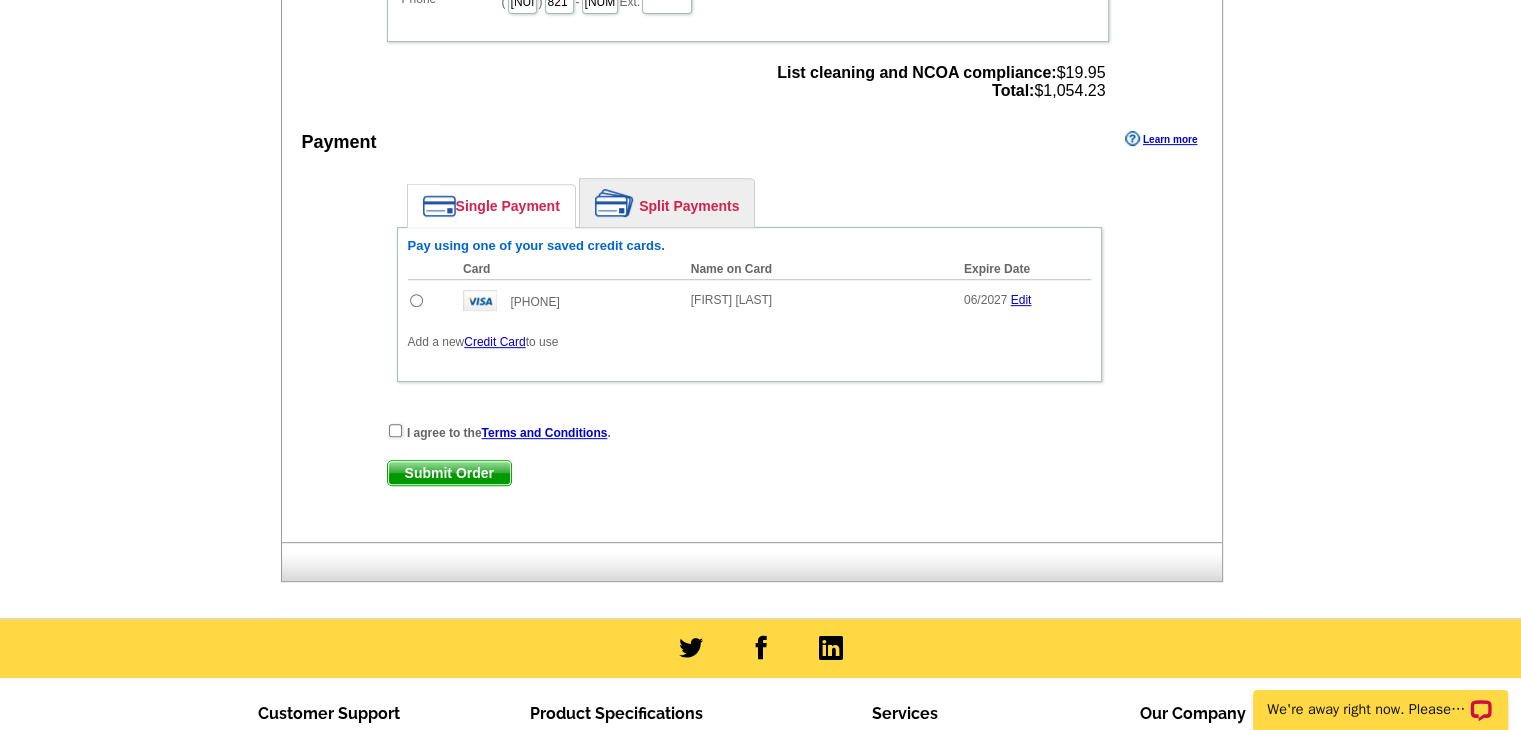 click at bounding box center (416, 300) 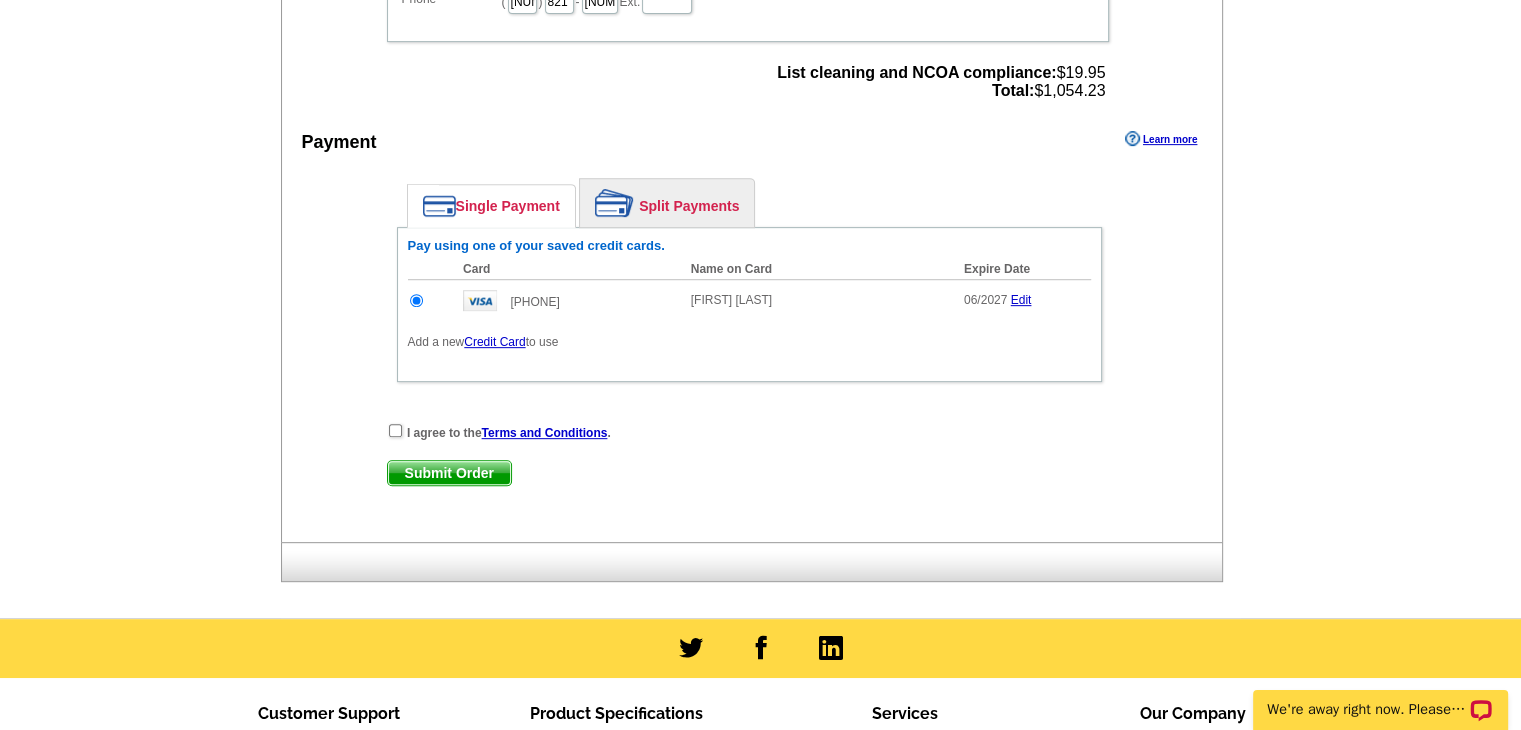 scroll, scrollTop: 0, scrollLeft: 0, axis: both 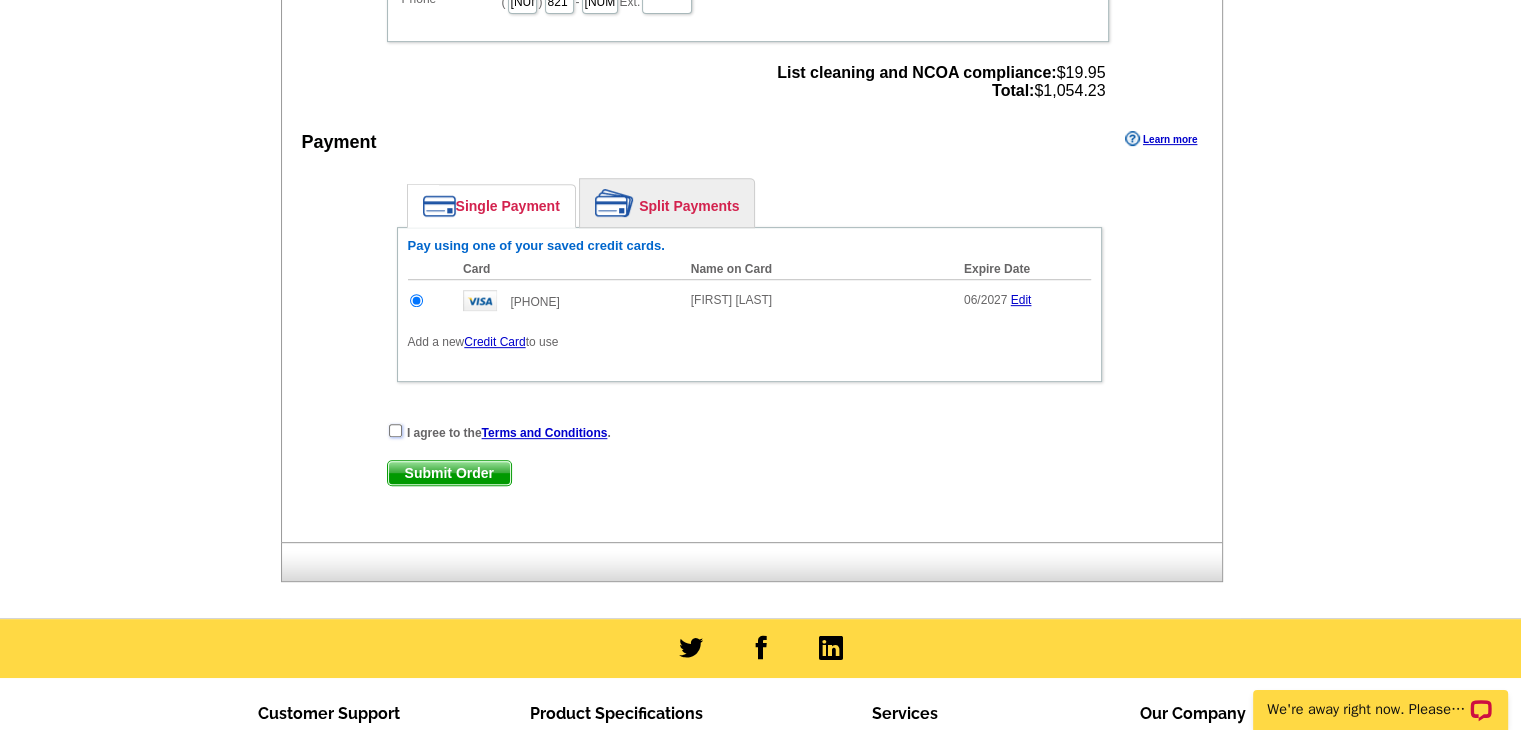 click at bounding box center (395, 430) 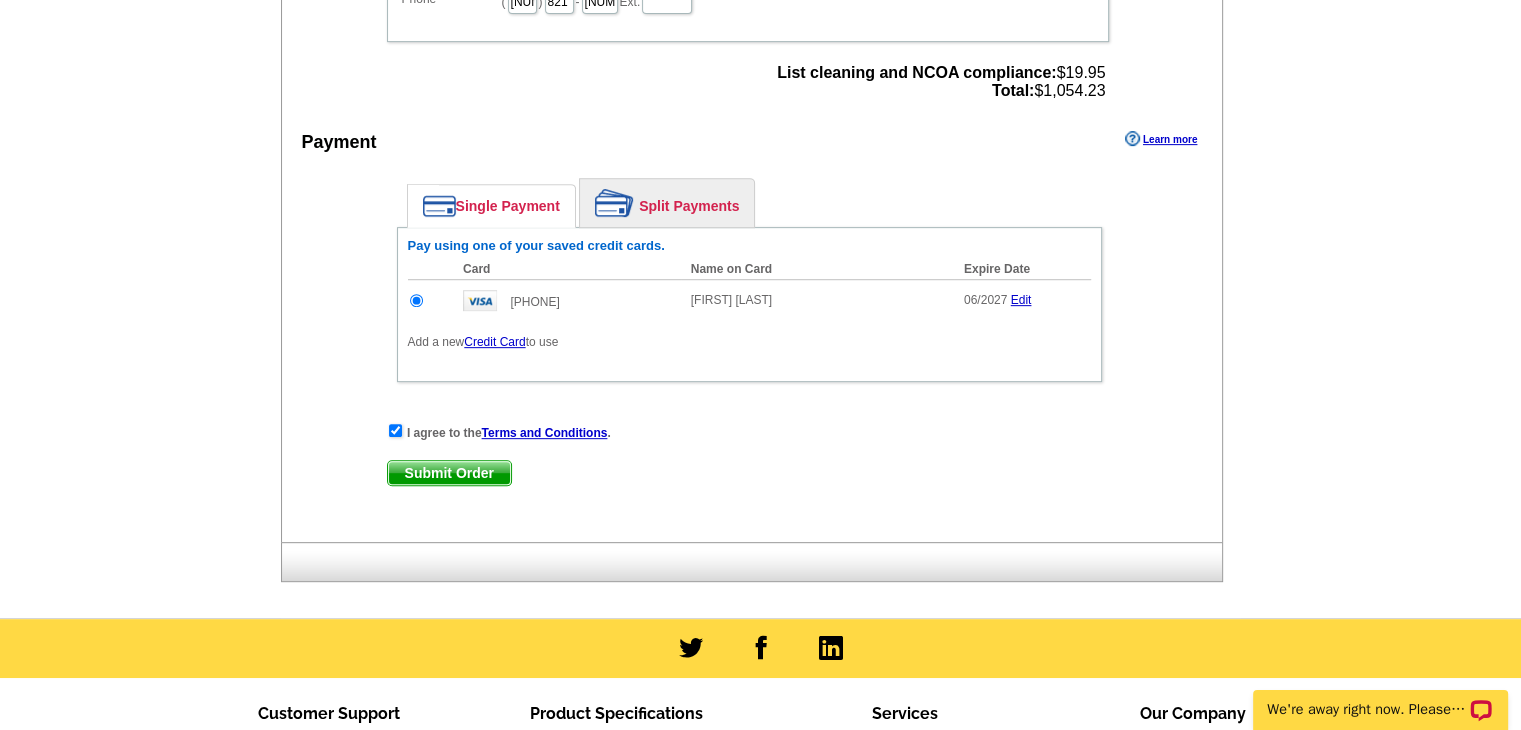 click on "Submit Order" at bounding box center [449, 473] 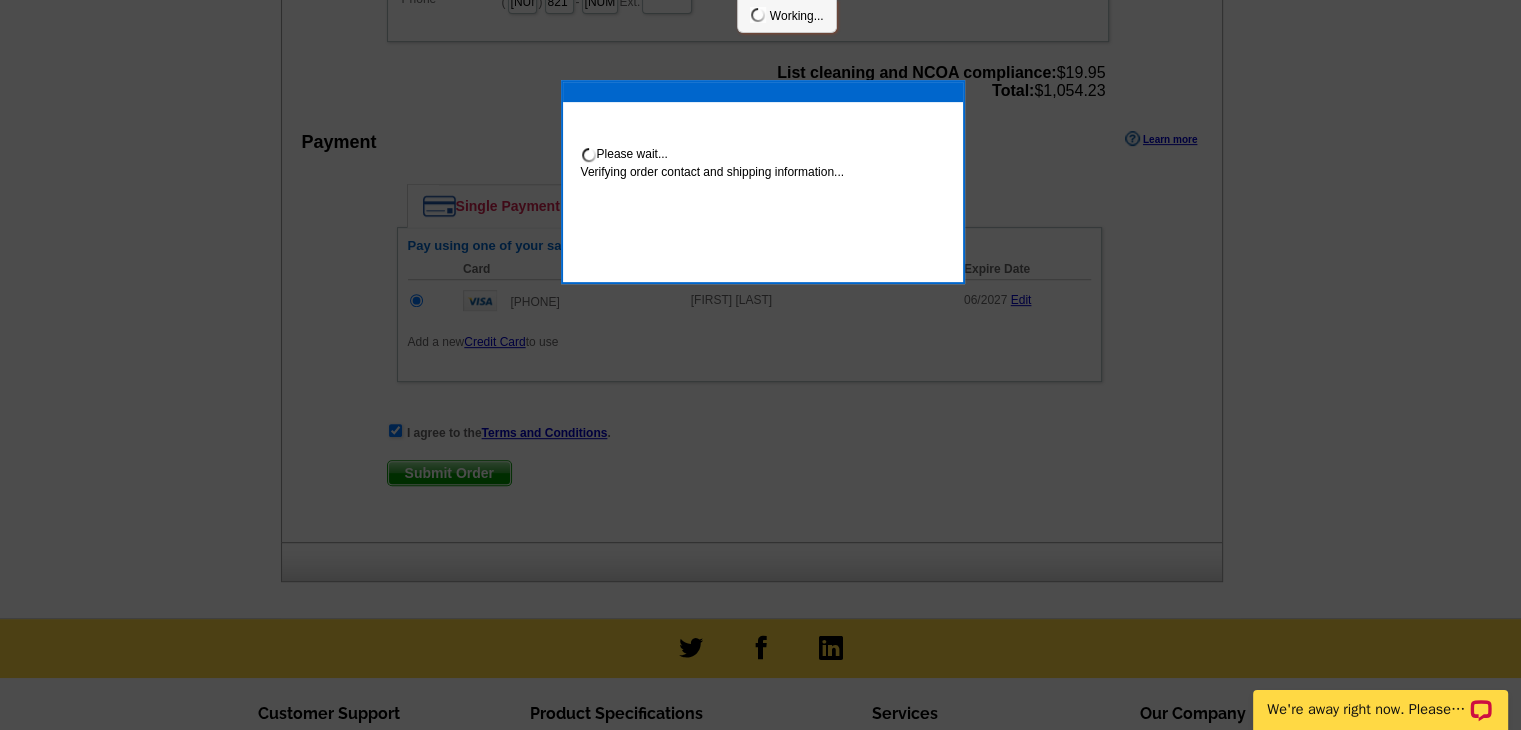 scroll, scrollTop: 792, scrollLeft: 0, axis: vertical 